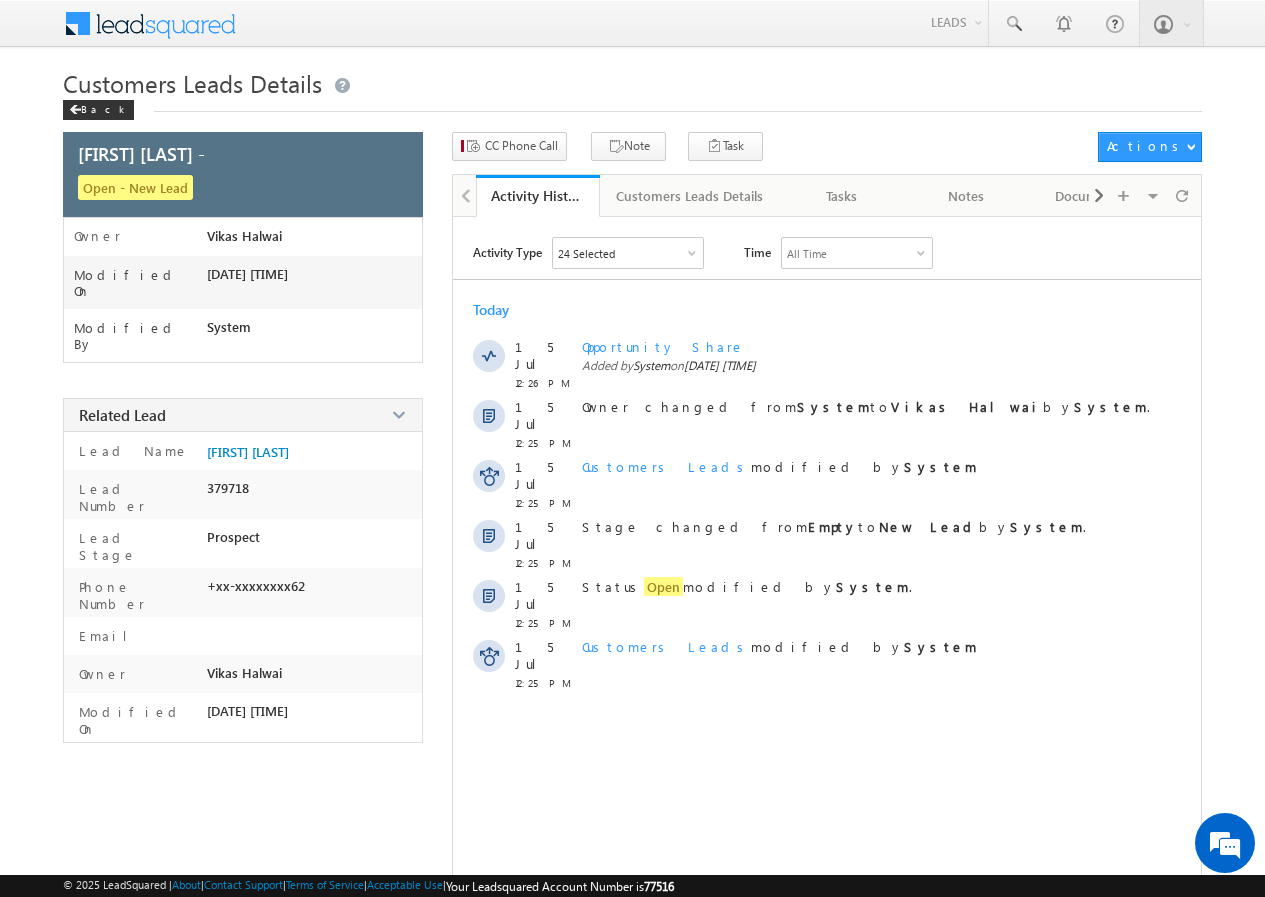 scroll, scrollTop: 0, scrollLeft: 0, axis: both 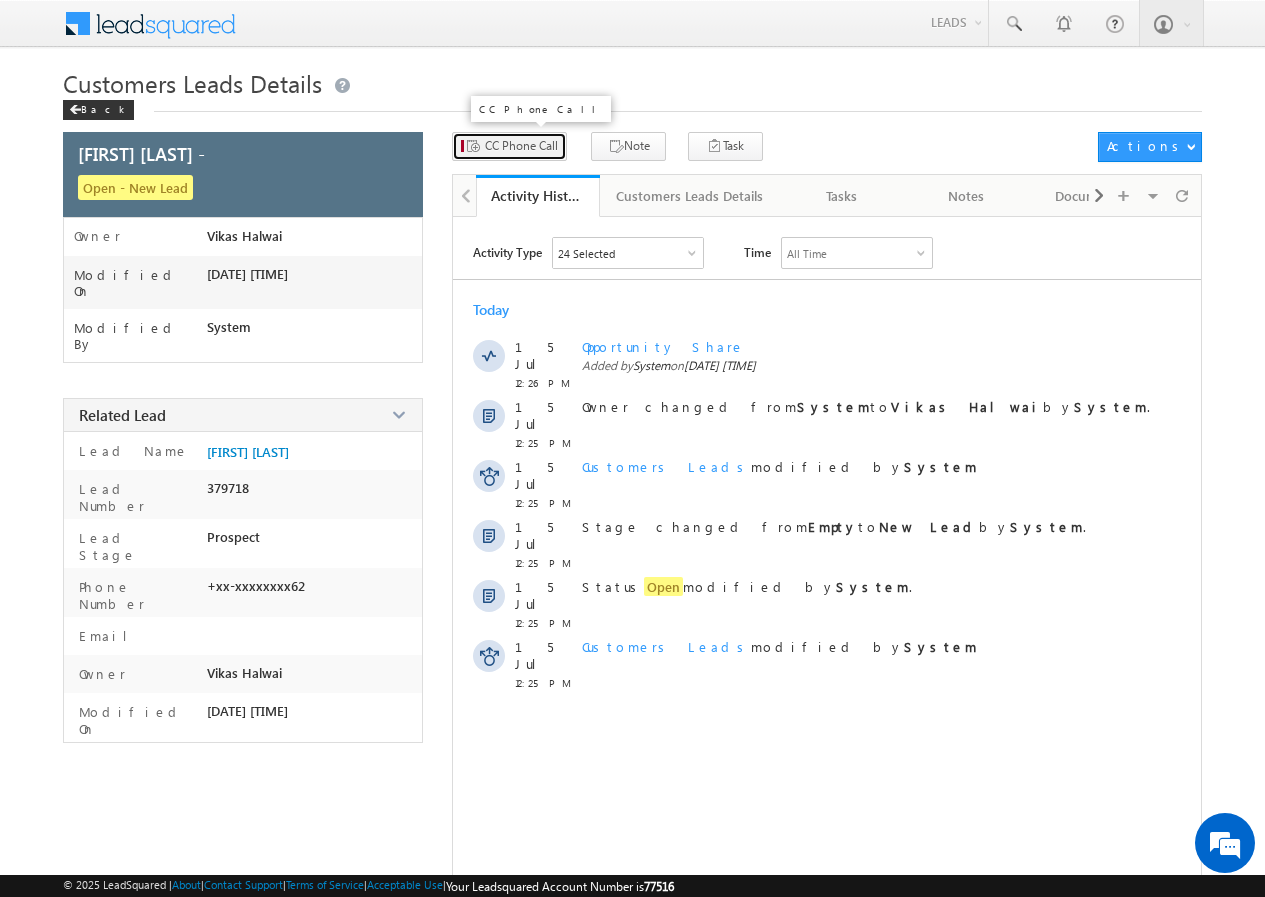 click on "CC Phone Call" at bounding box center [509, 146] 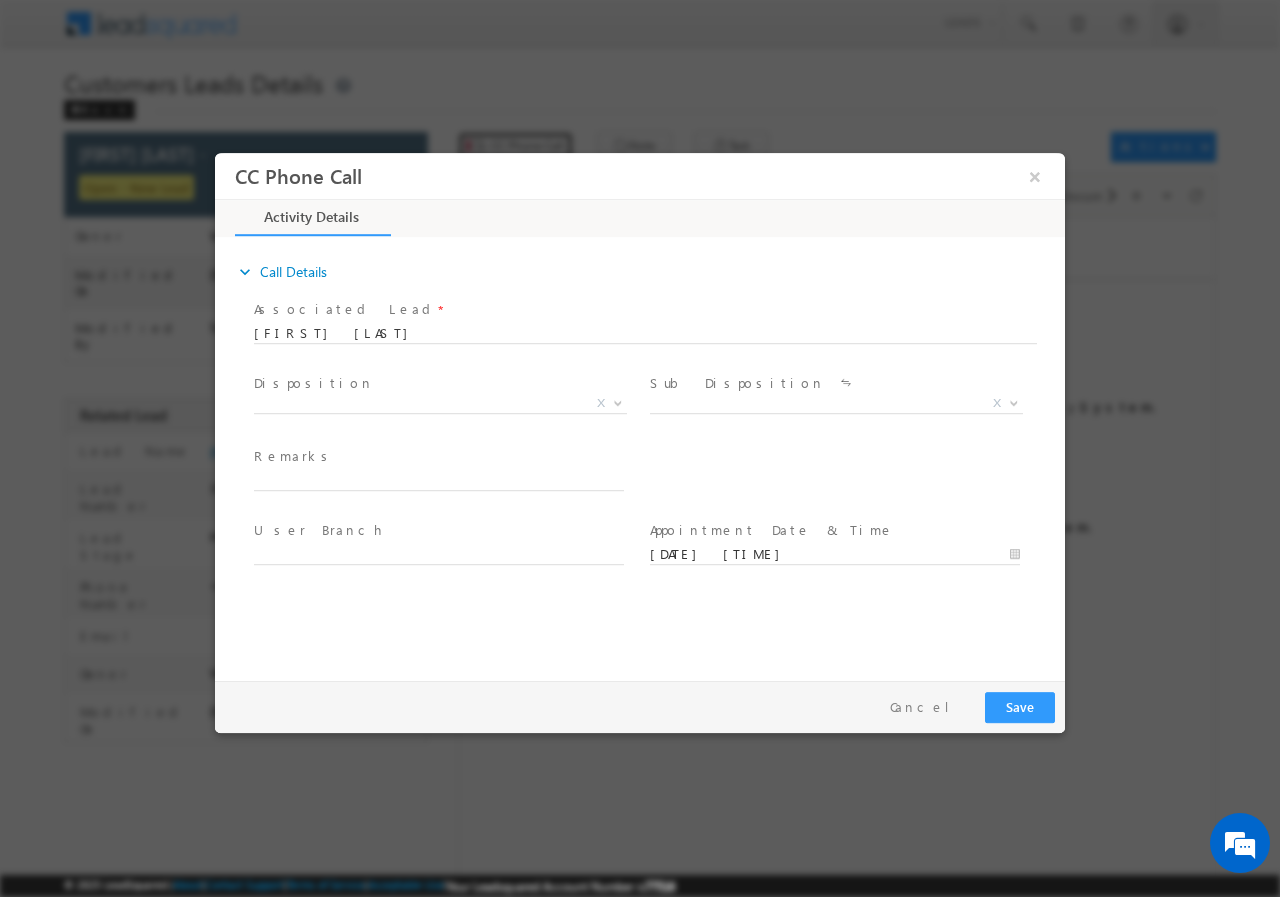 scroll, scrollTop: 0, scrollLeft: 0, axis: both 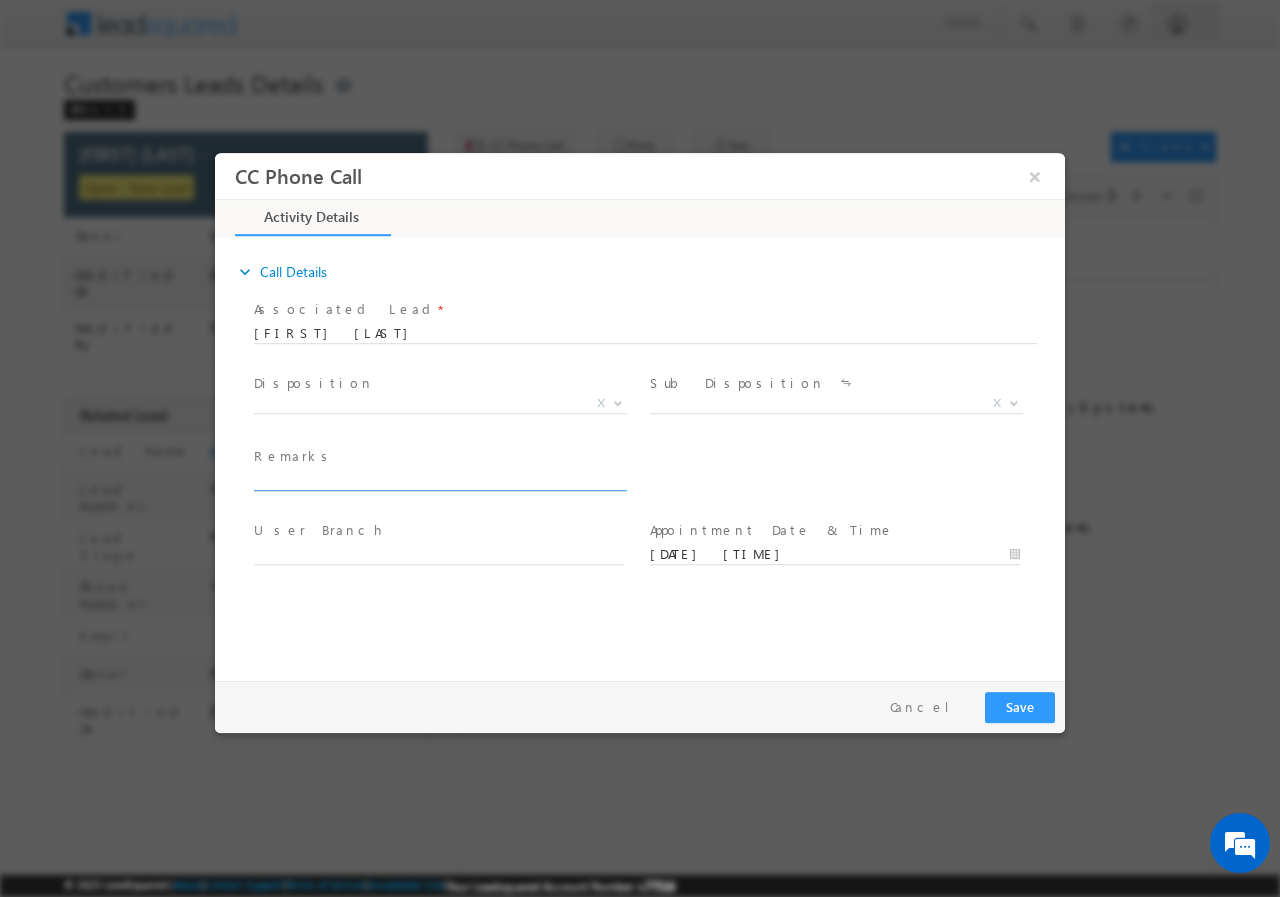 click at bounding box center (439, 480) 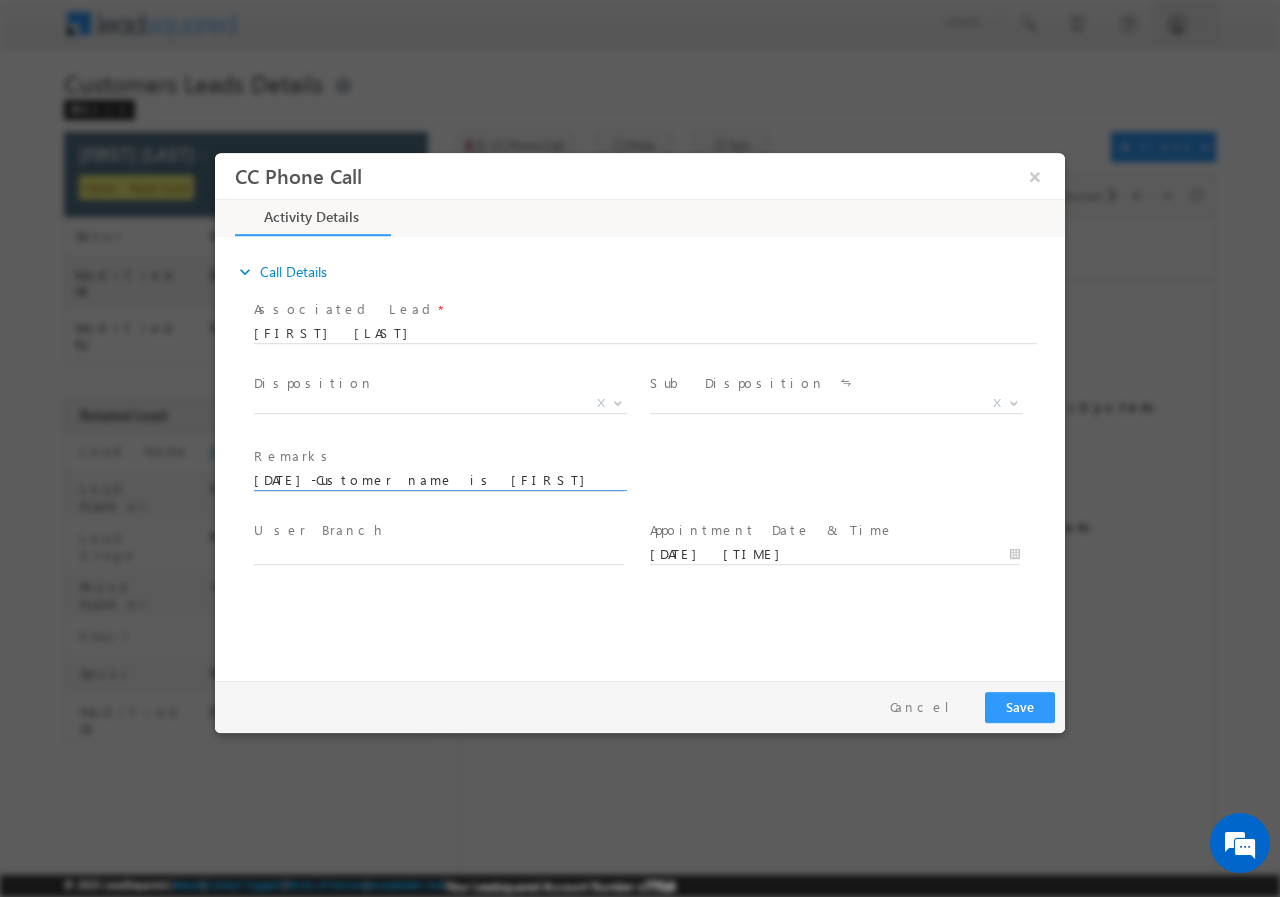 scroll, scrollTop: 0, scrollLeft: 824, axis: horizontal 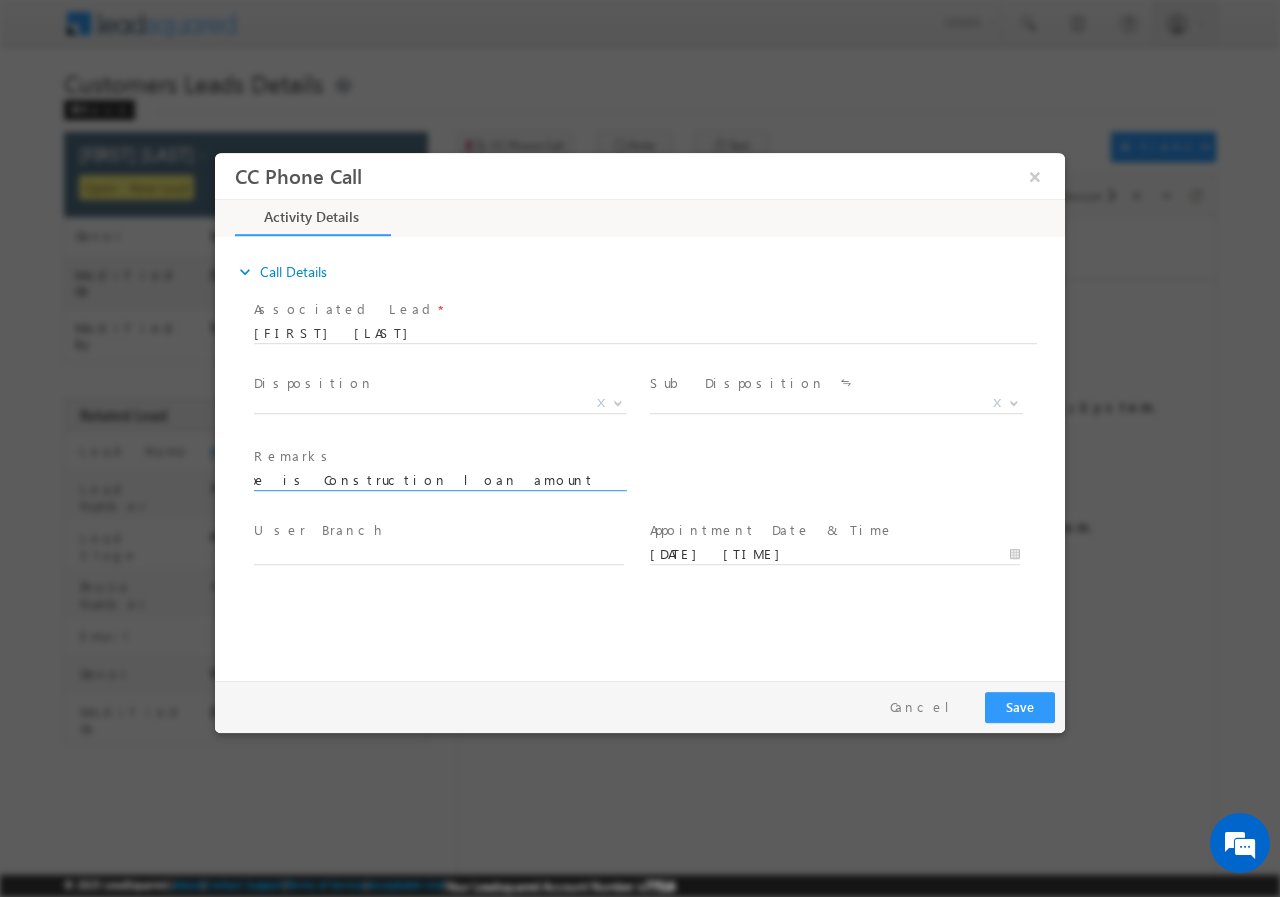 type on "15/07-Customer name is Rani Sharma Customer age is 34 yrs Loan Type is Construction loan amount is 5 lakh Monthly income is 28k  Current Obligation is 6k Property address  Bearisiya road Khazuri nera" 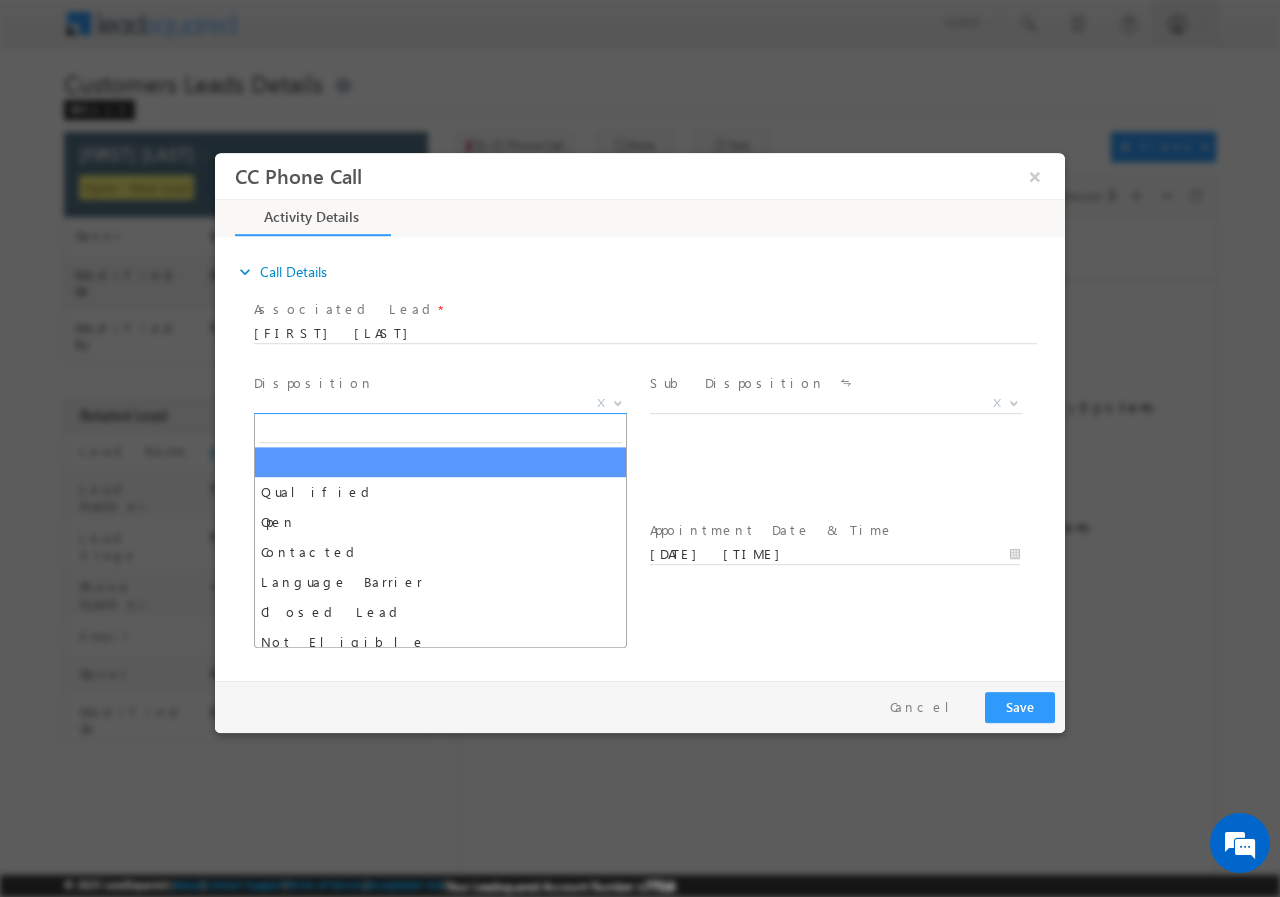 click at bounding box center [618, 401] 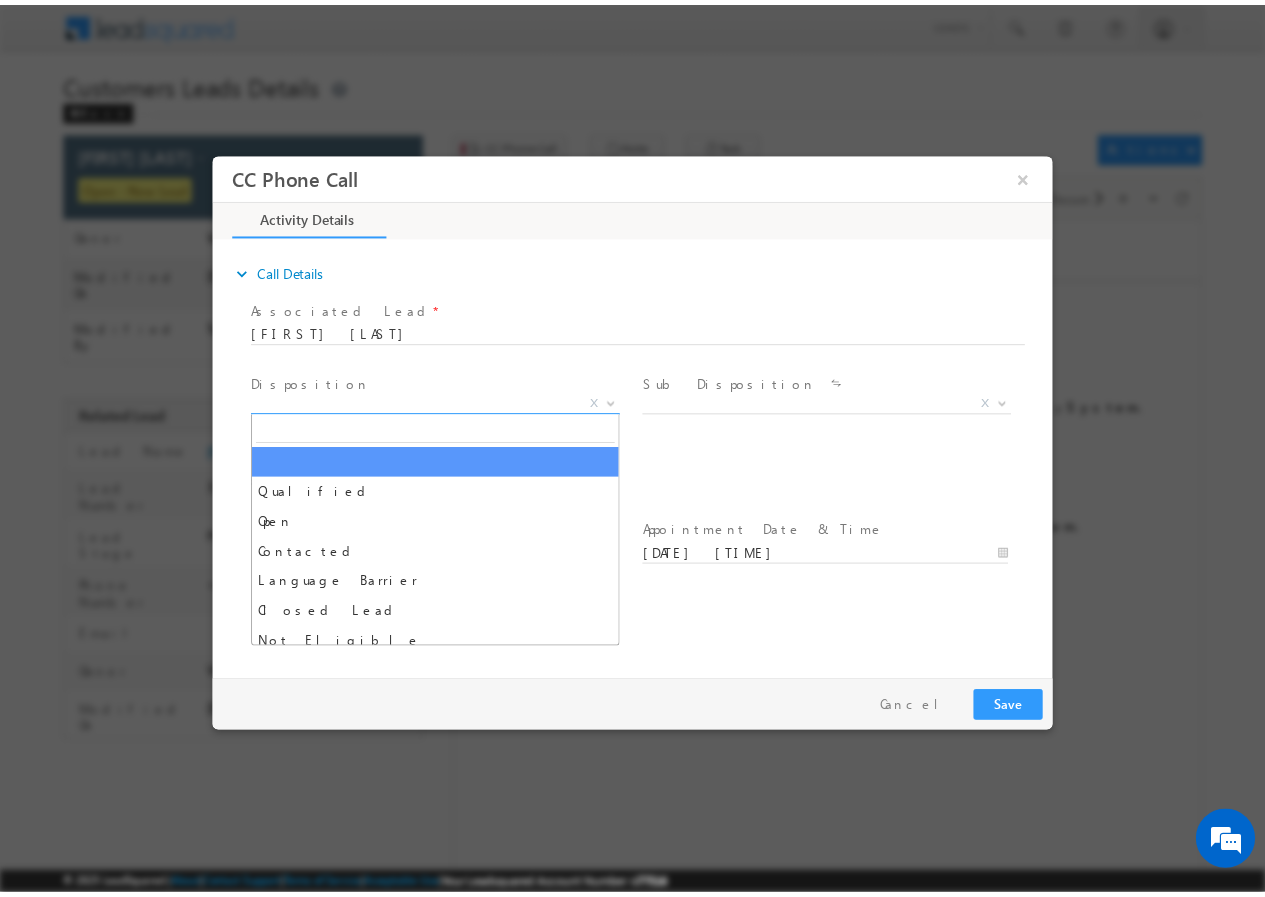 scroll, scrollTop: 0, scrollLeft: 0, axis: both 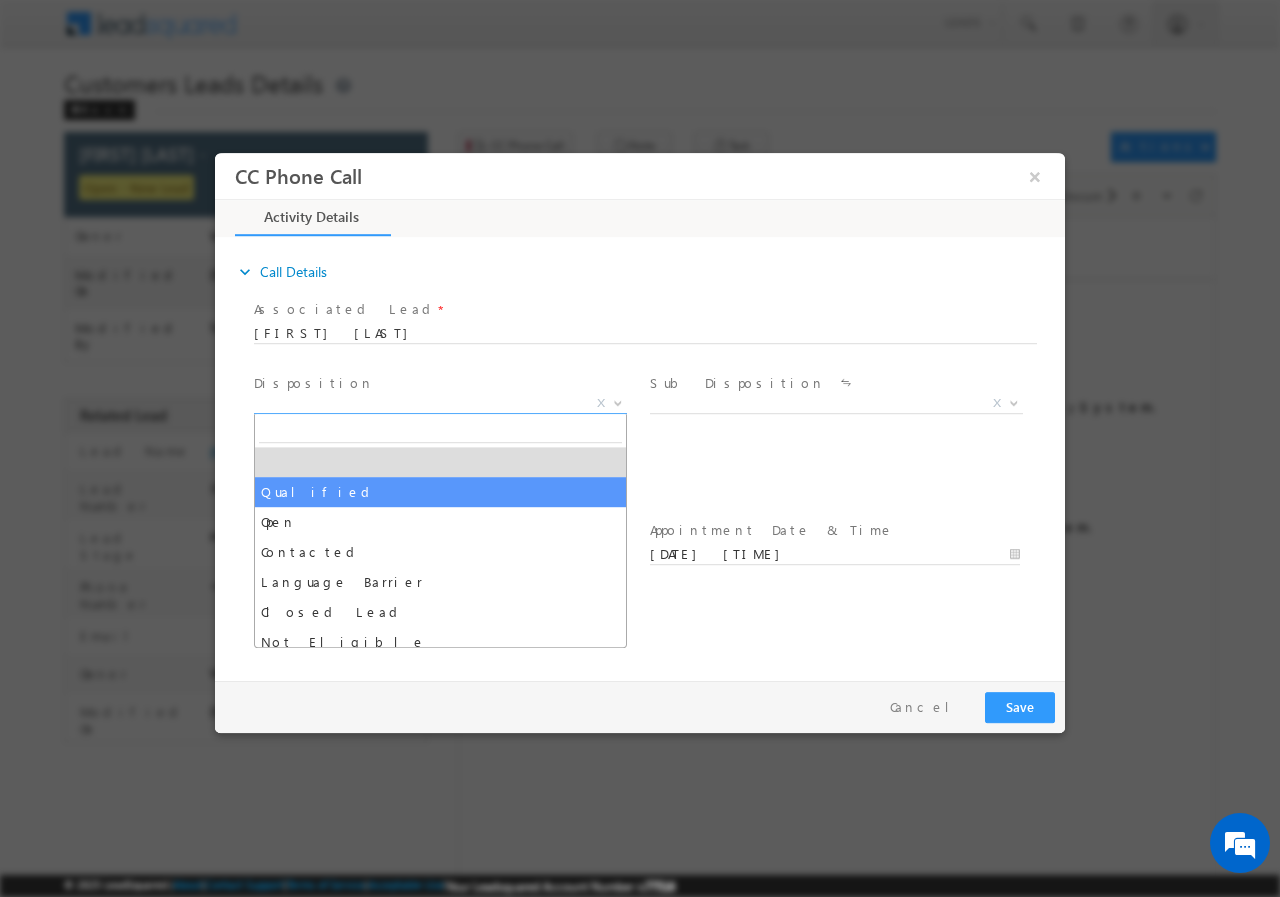 select on "Qualified" 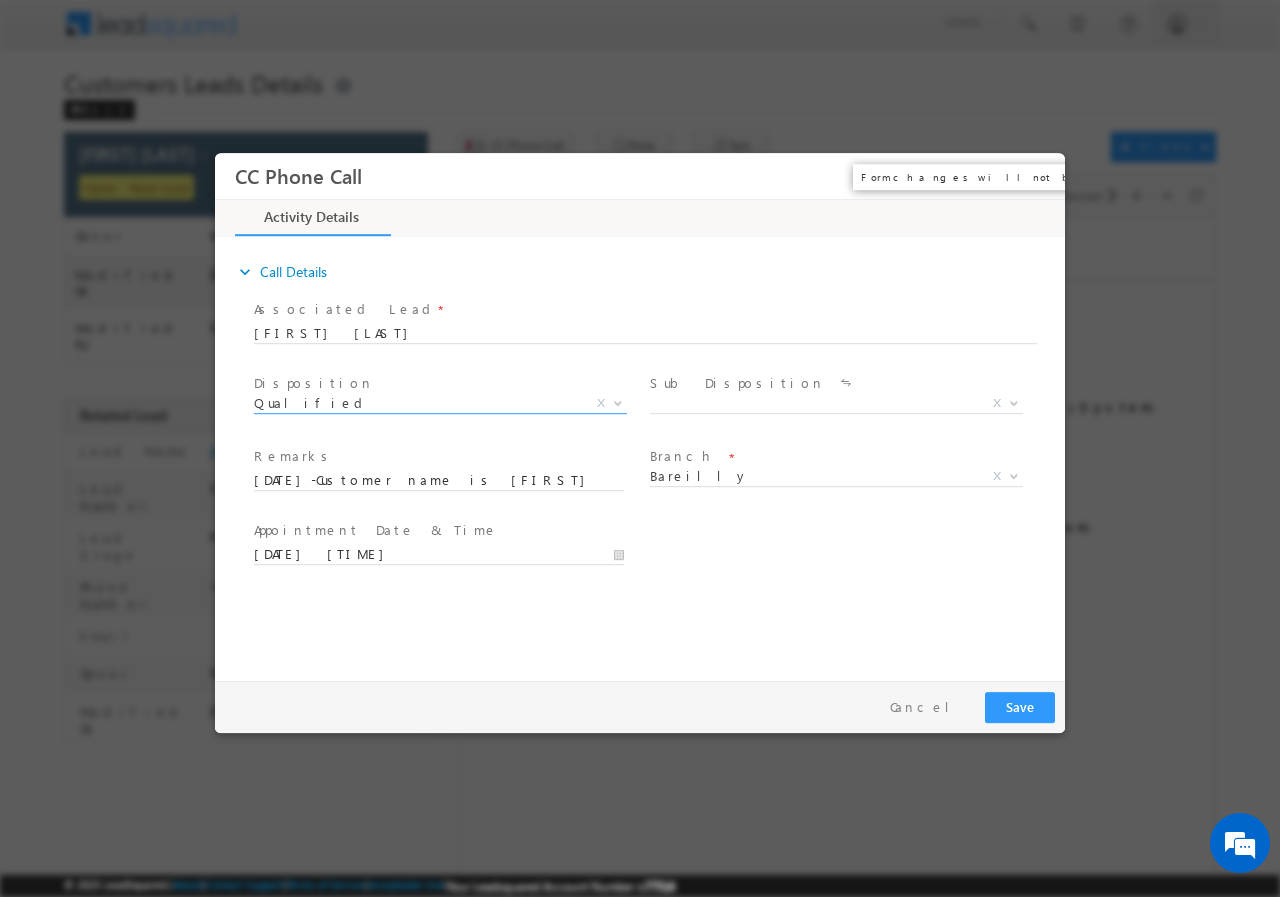 click on "×" at bounding box center (1035, 175) 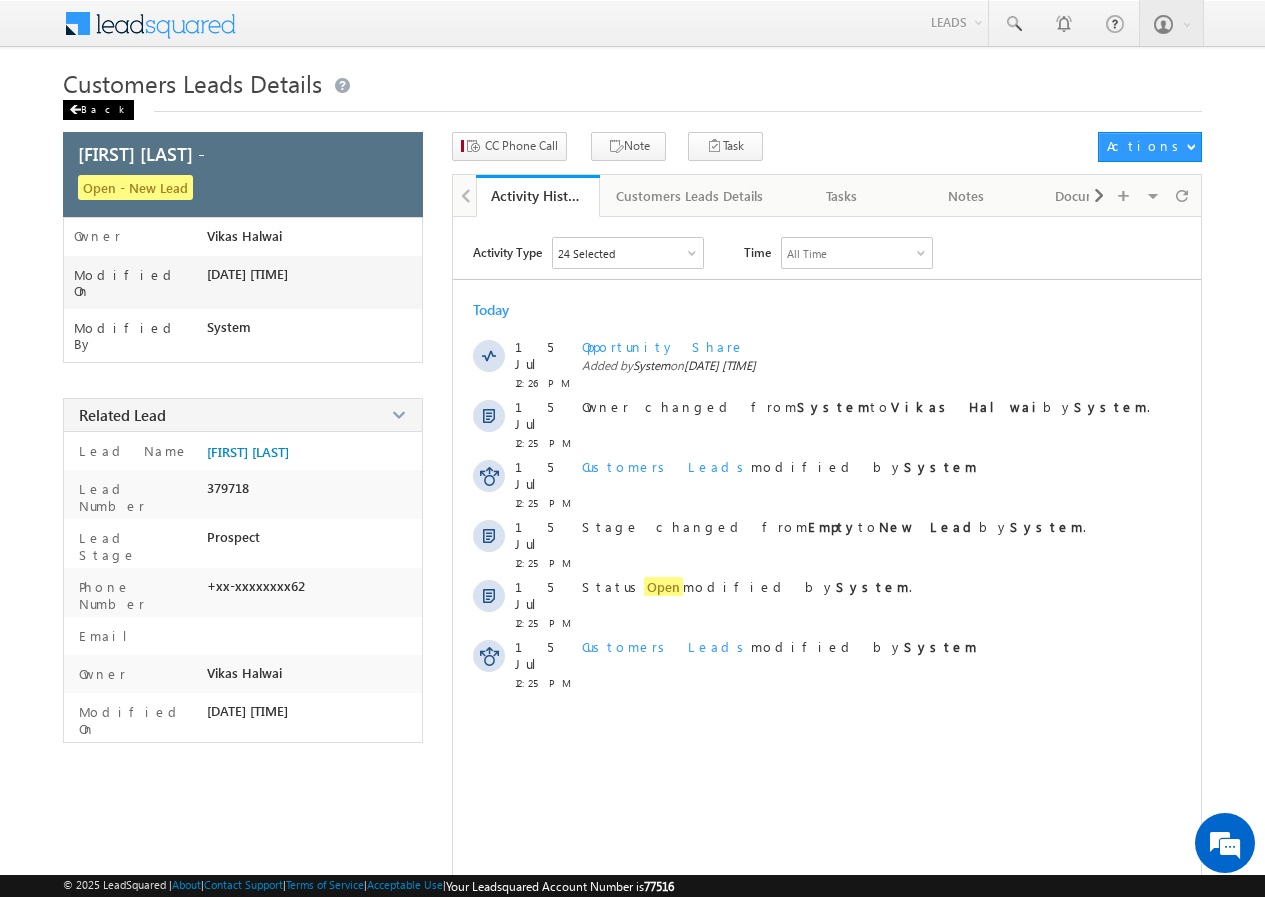 click at bounding box center (75, 110) 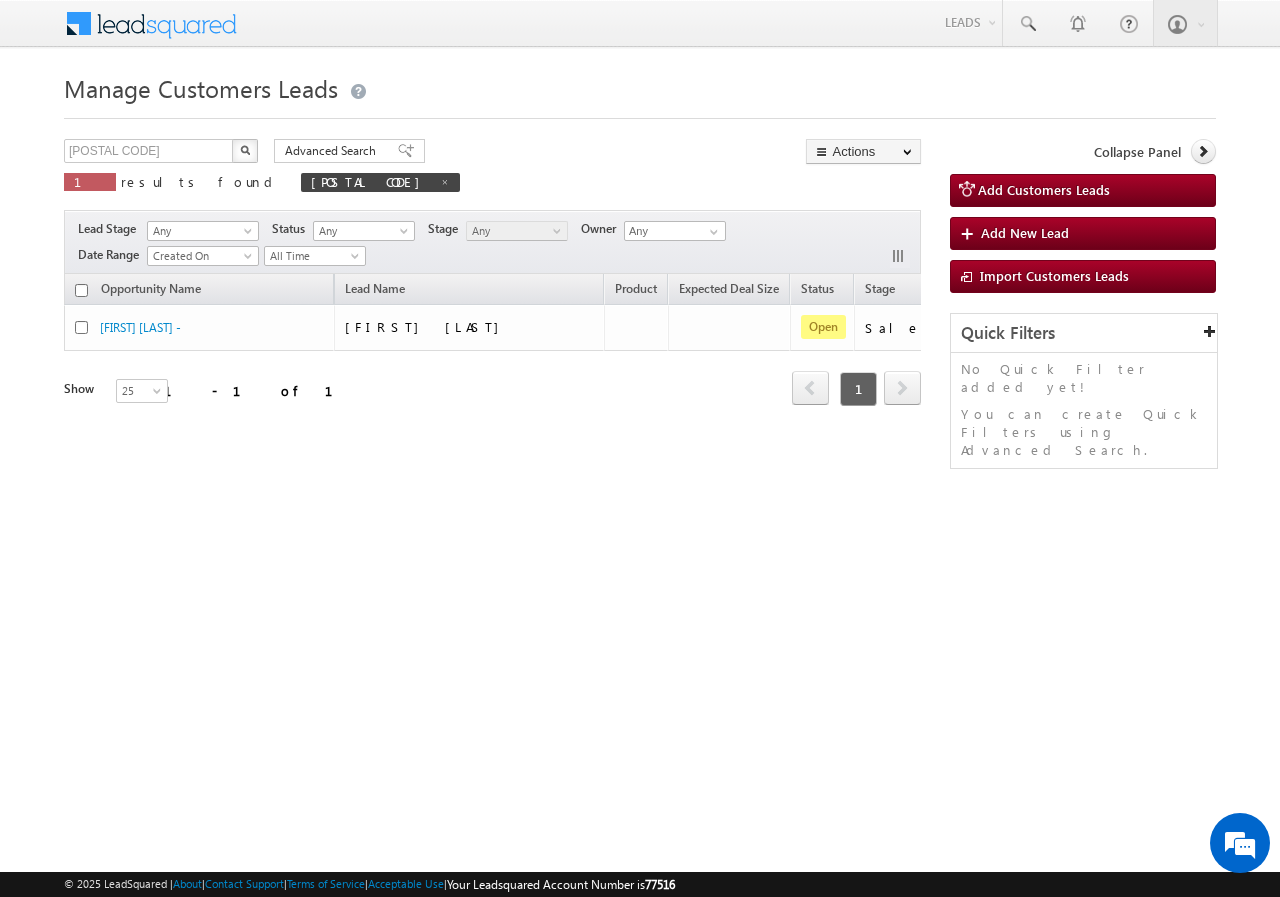 scroll, scrollTop: 0, scrollLeft: 0, axis: both 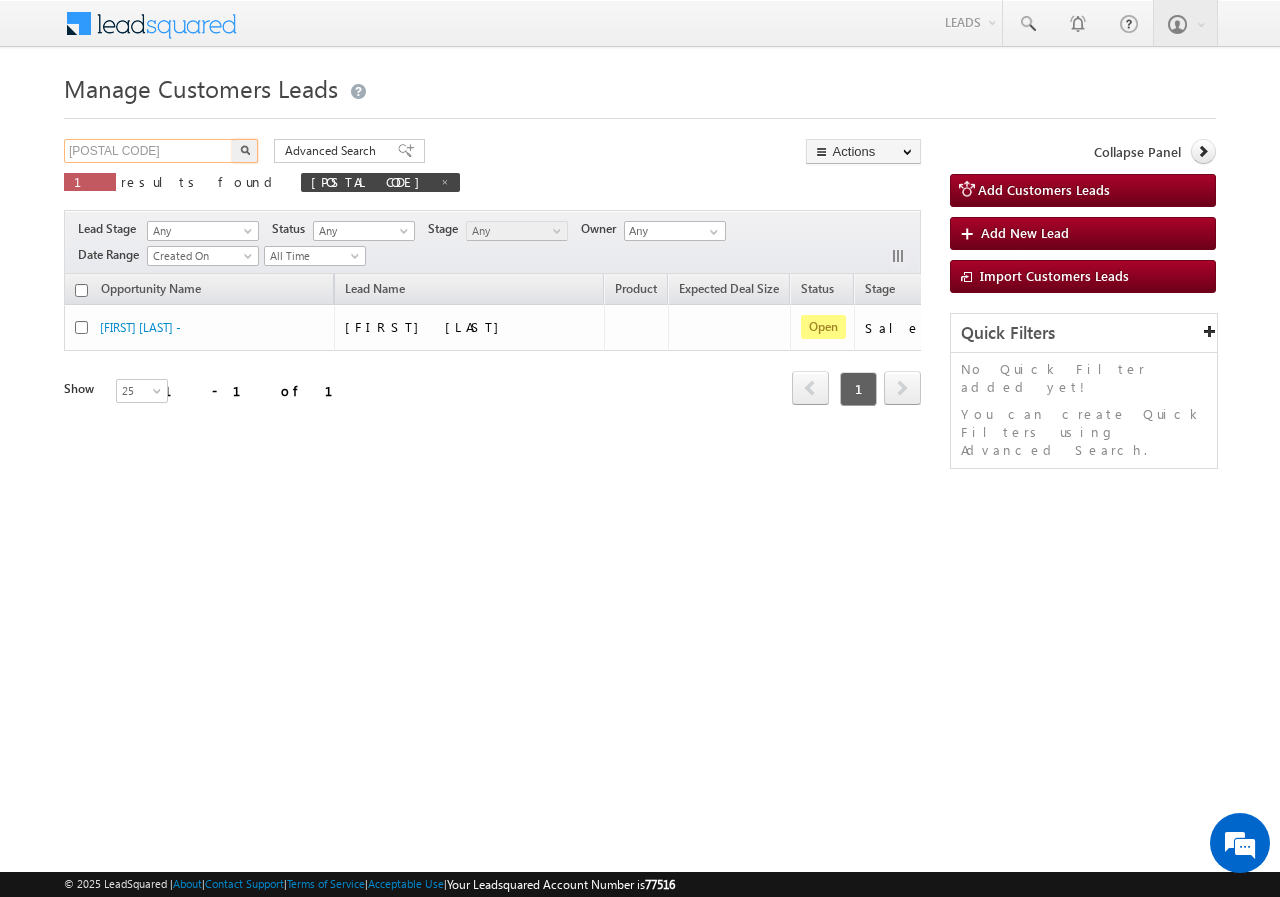 click on "Menu
Rubi Yadav
vikas .halw ai+7@ kserv e.co." at bounding box center [640, 283] 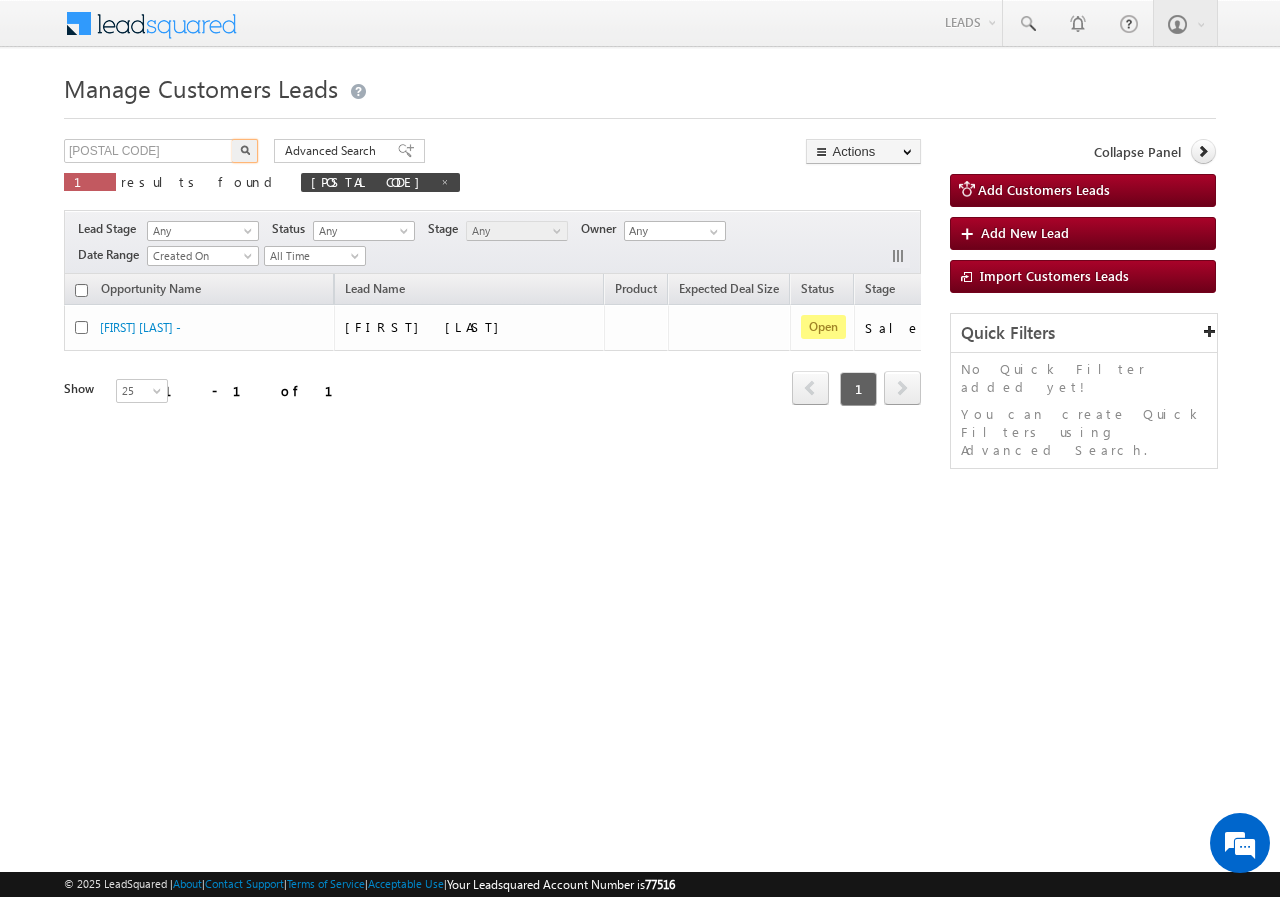 click at bounding box center (245, 151) 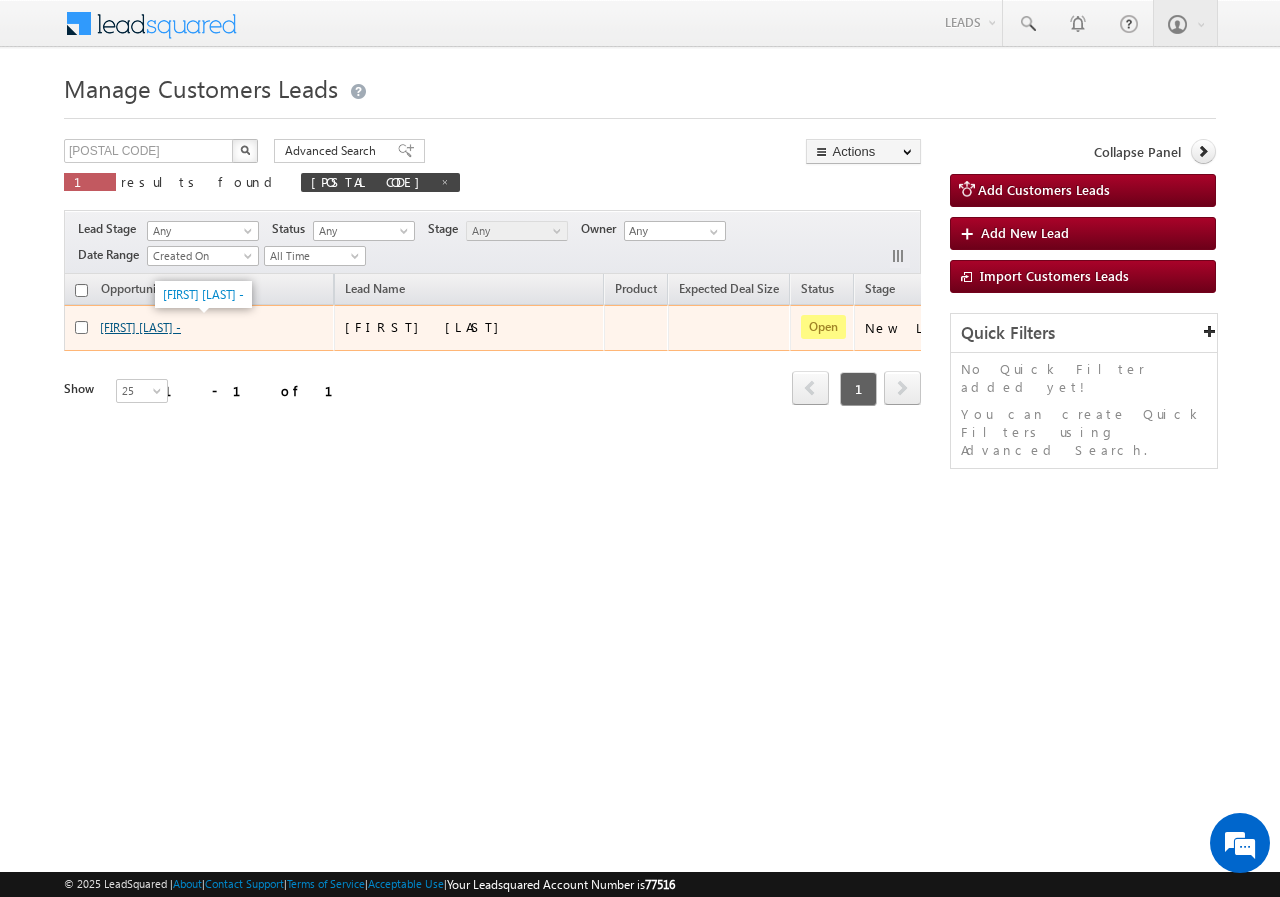 click on "Rani Sharma  -" at bounding box center [140, 327] 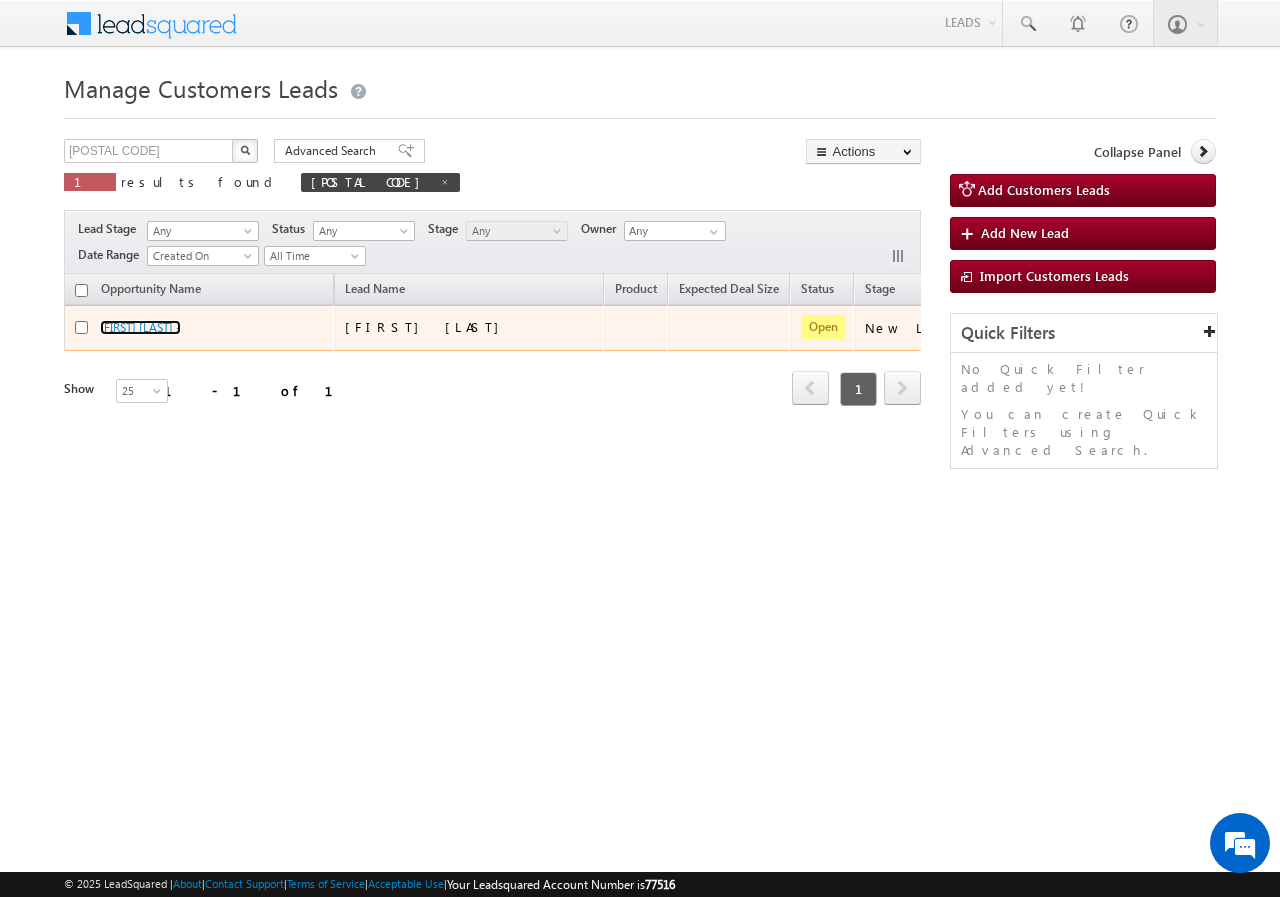 scroll, scrollTop: 0, scrollLeft: 0, axis: both 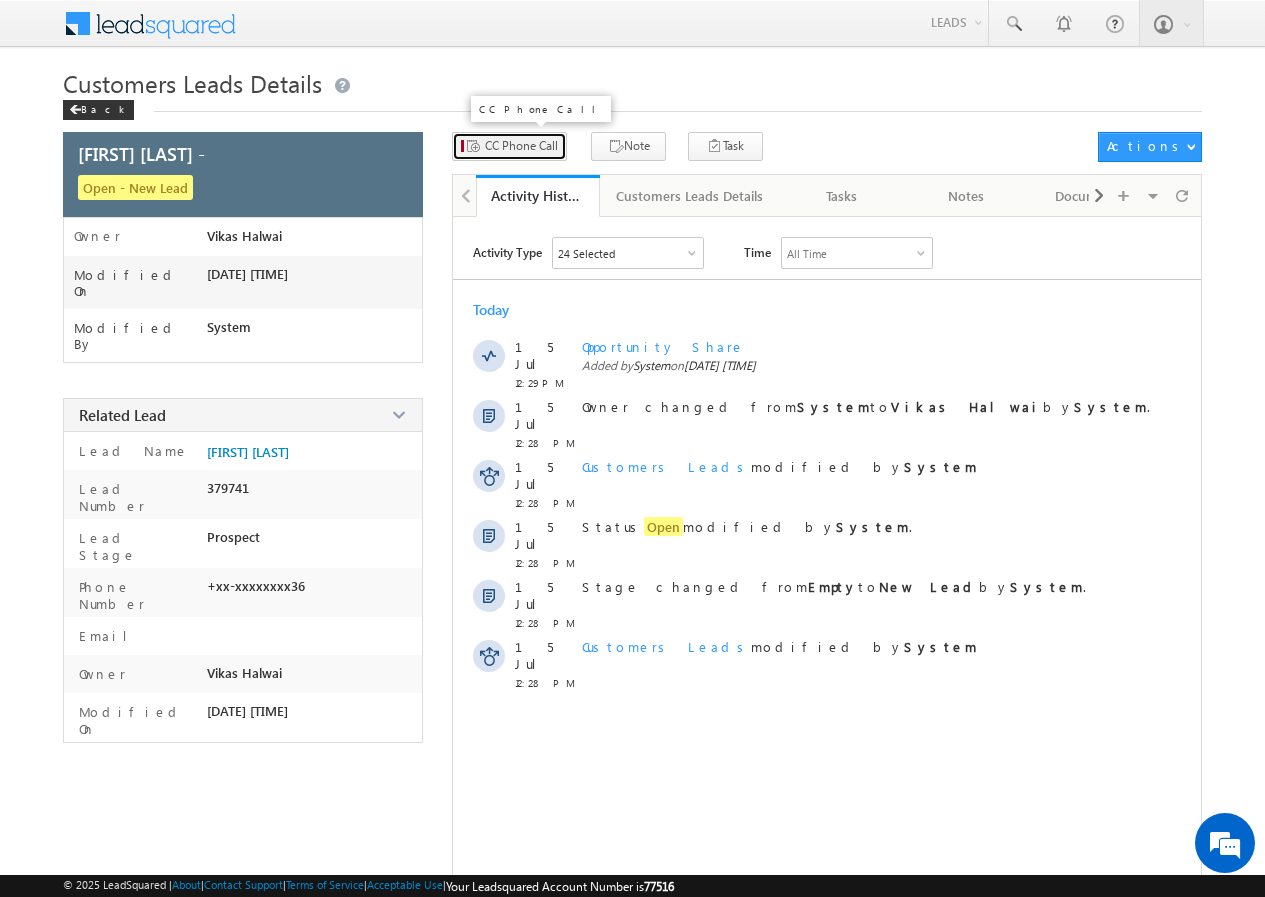 click on "CC Phone Call" at bounding box center (521, 146) 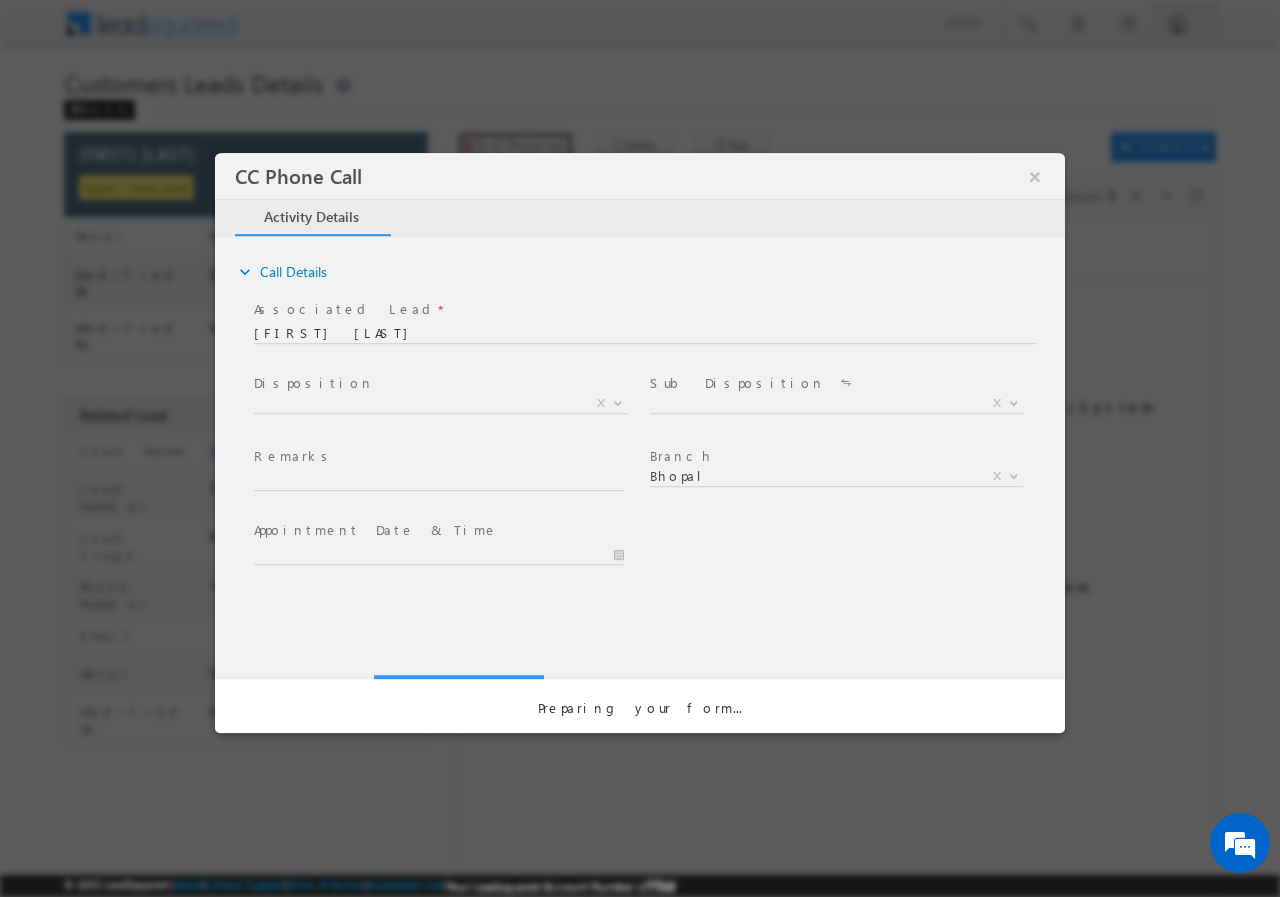 scroll, scrollTop: 0, scrollLeft: 0, axis: both 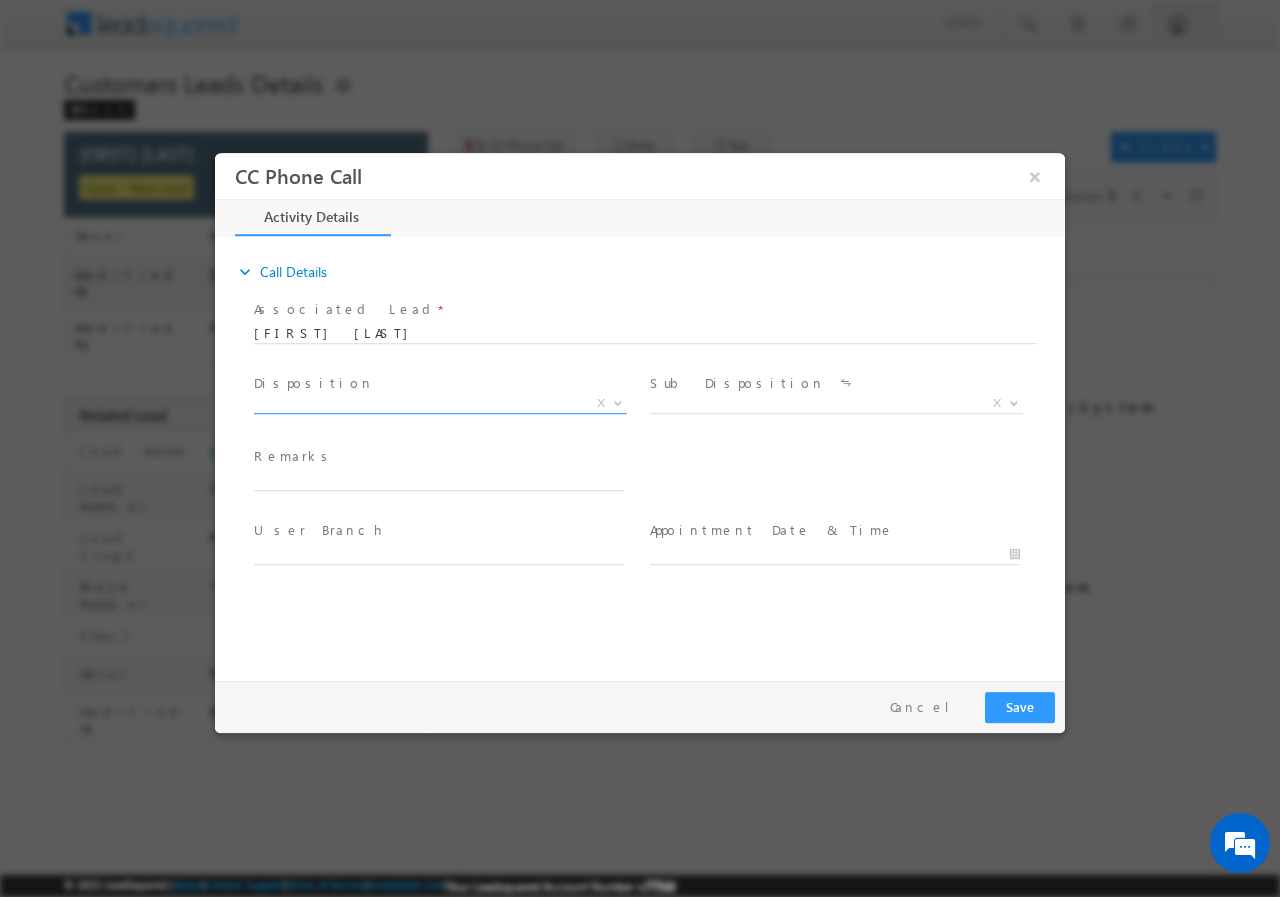 click at bounding box center [616, 402] 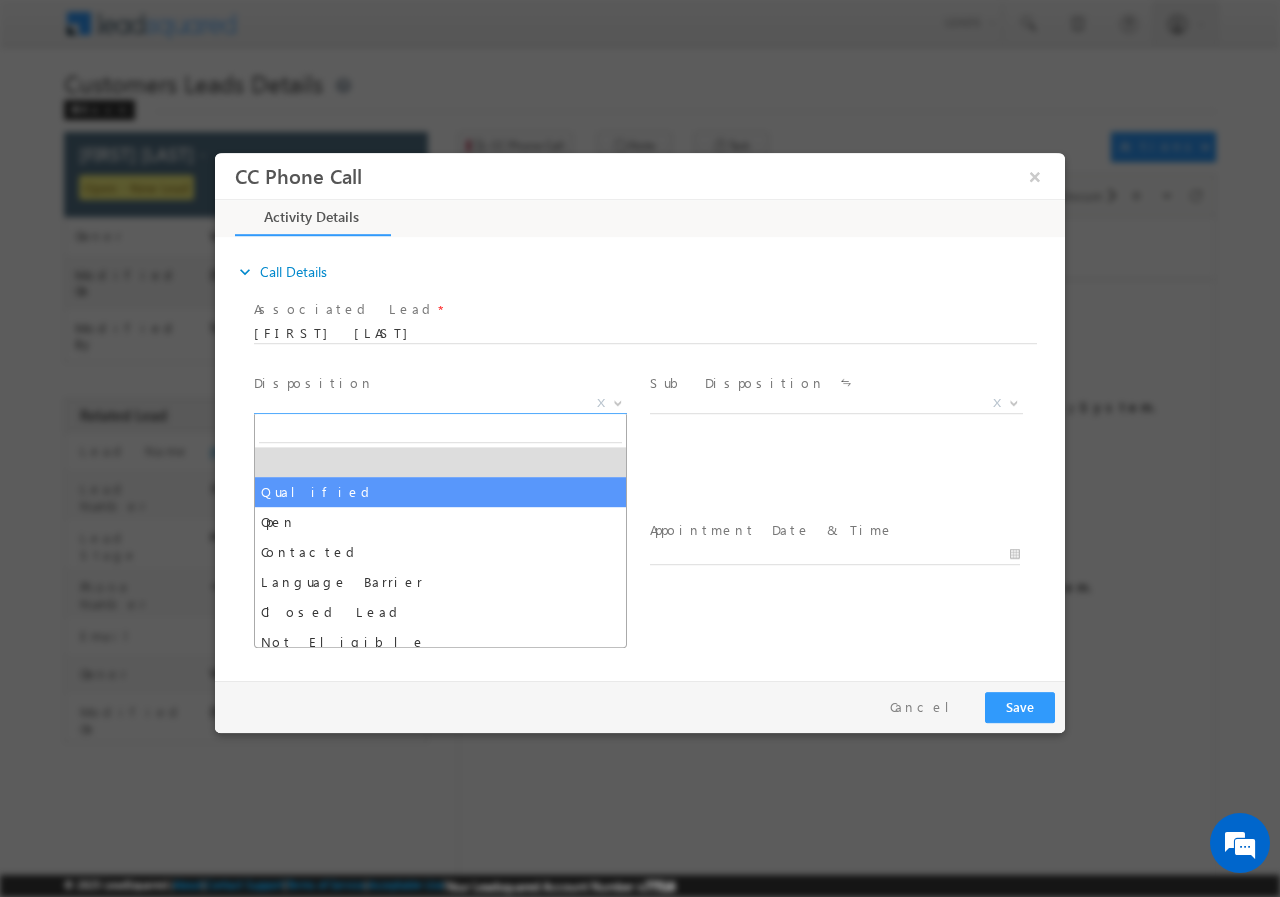 drag, startPoint x: 419, startPoint y: 490, endPoint x: 702, endPoint y: 432, distance: 288.88232 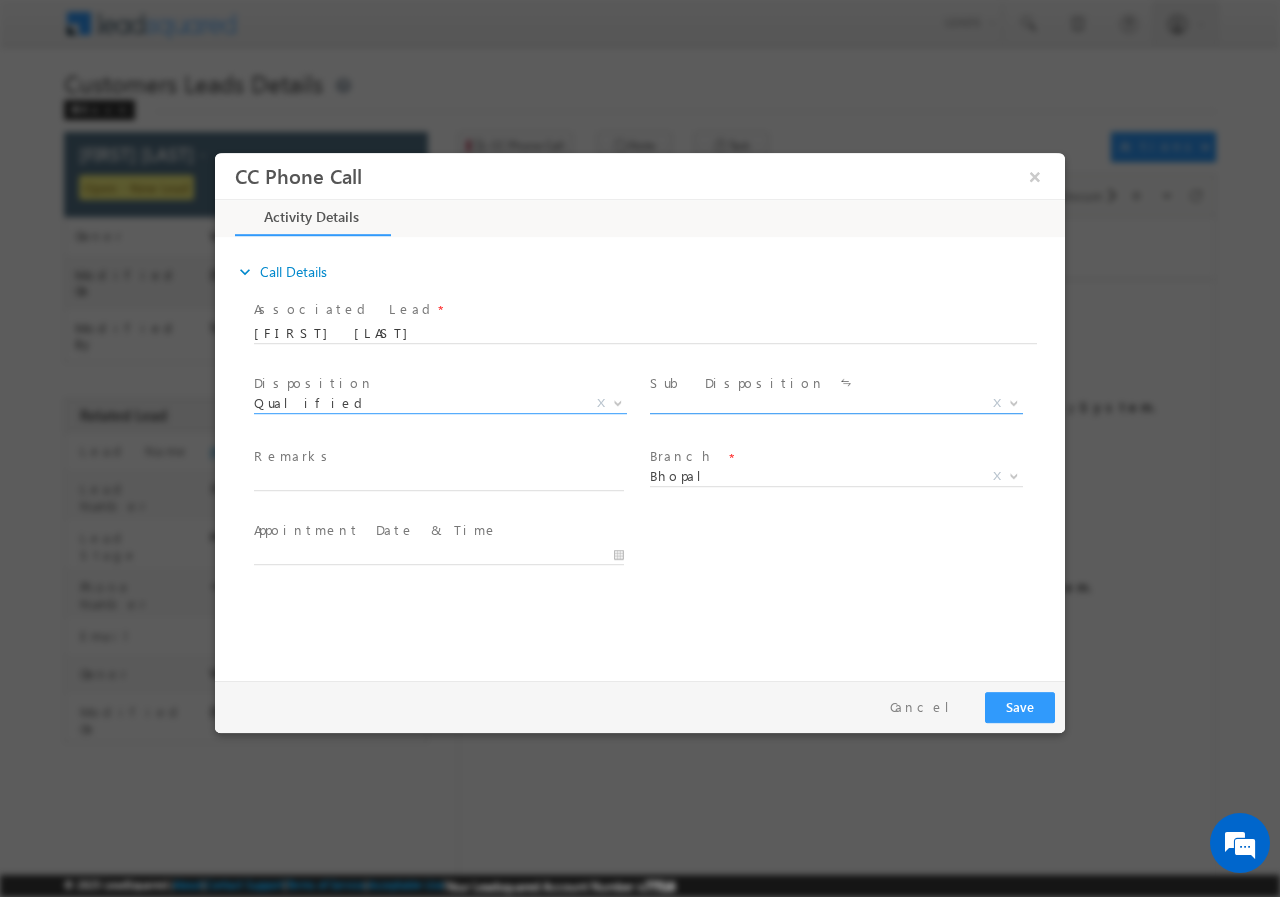 click at bounding box center (1014, 401) 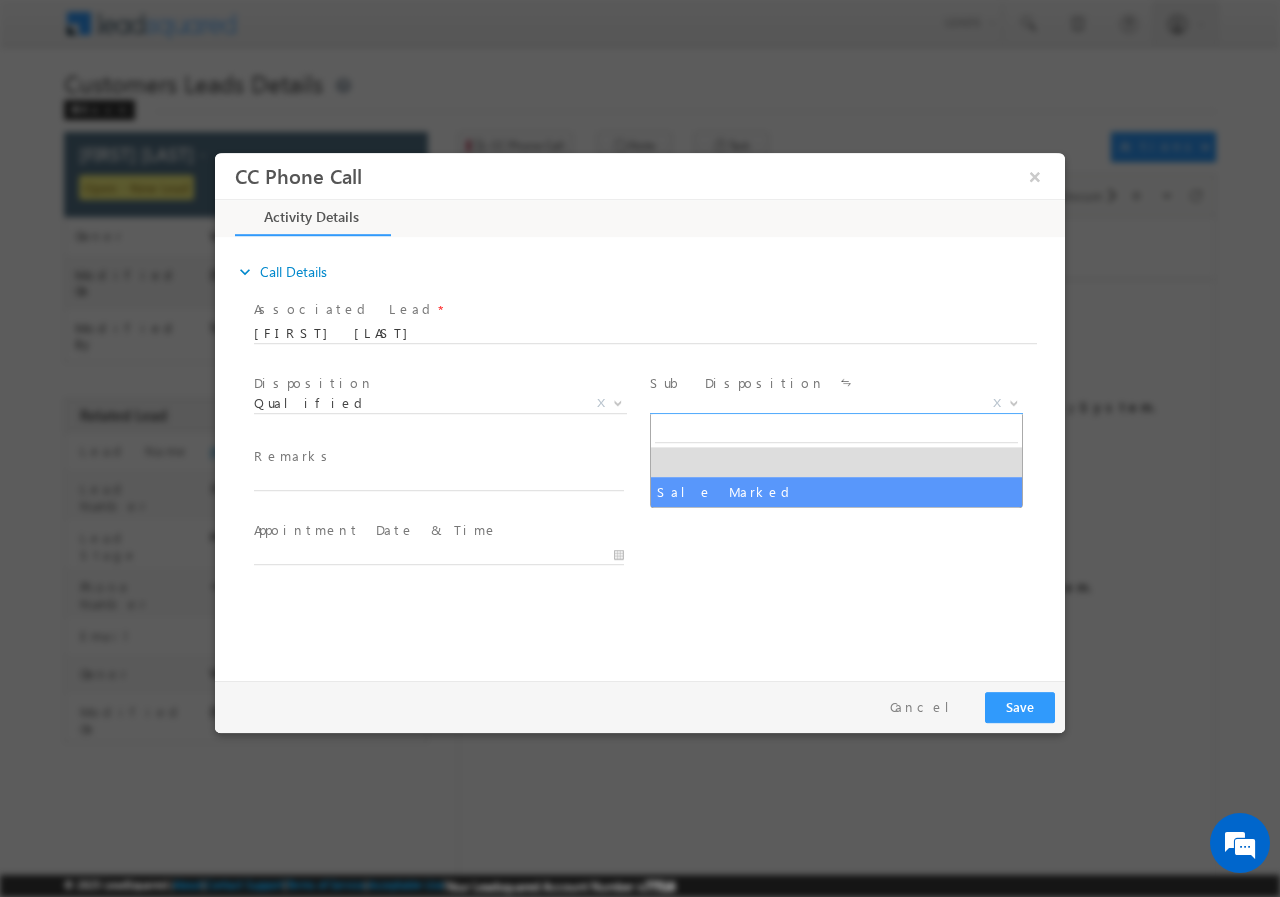 select on "Sale Marked" 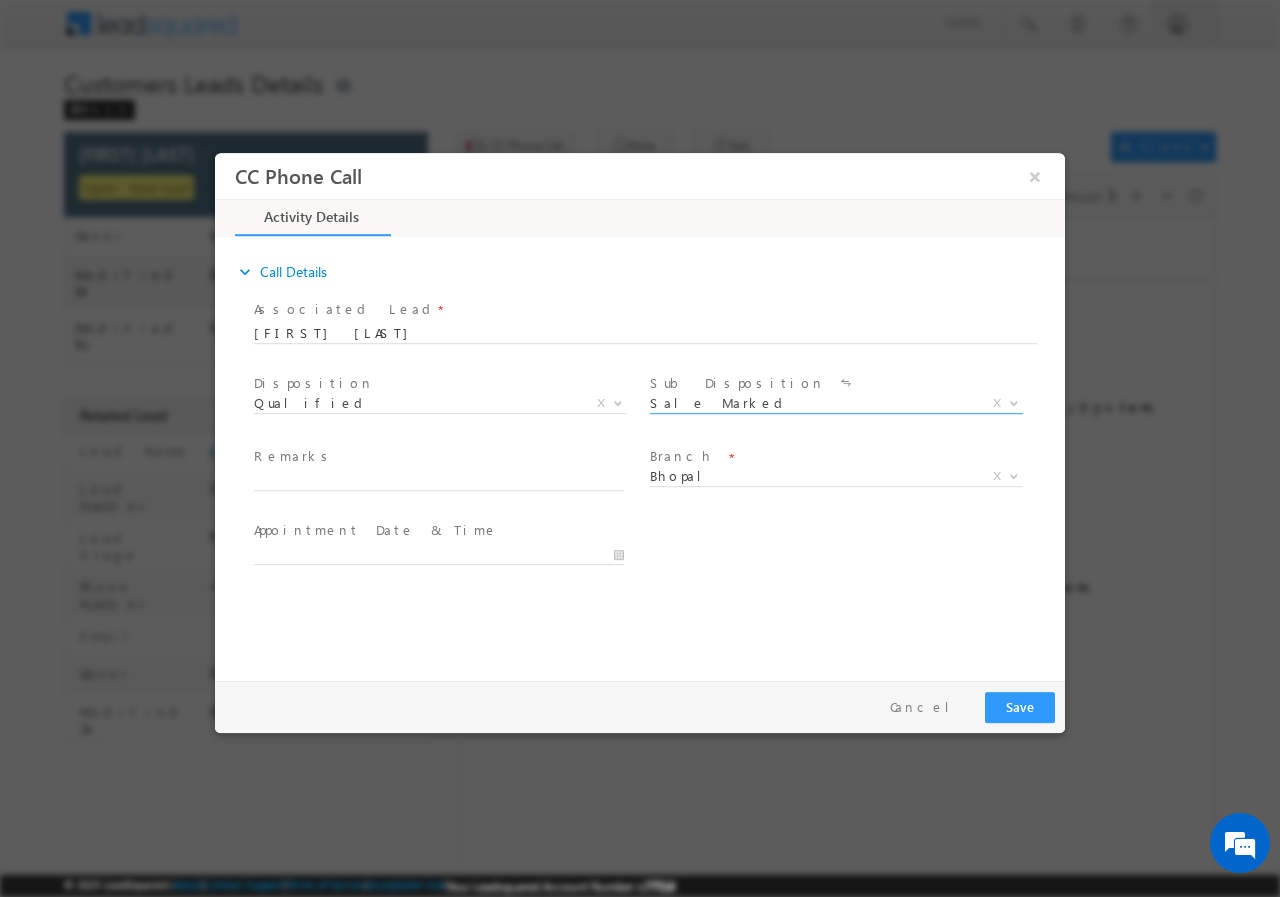 click at bounding box center (448, 553) 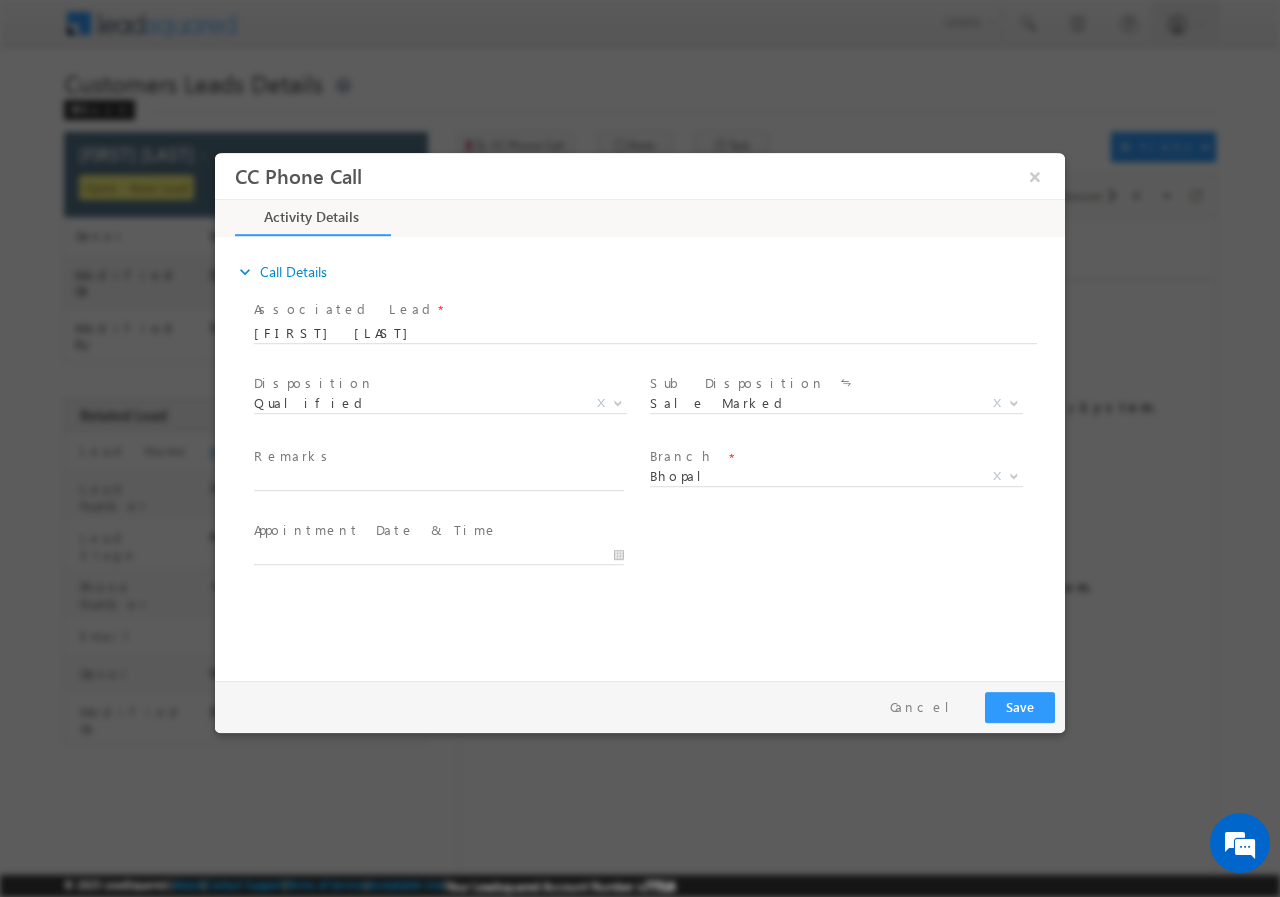 scroll, scrollTop: 0, scrollLeft: 0, axis: both 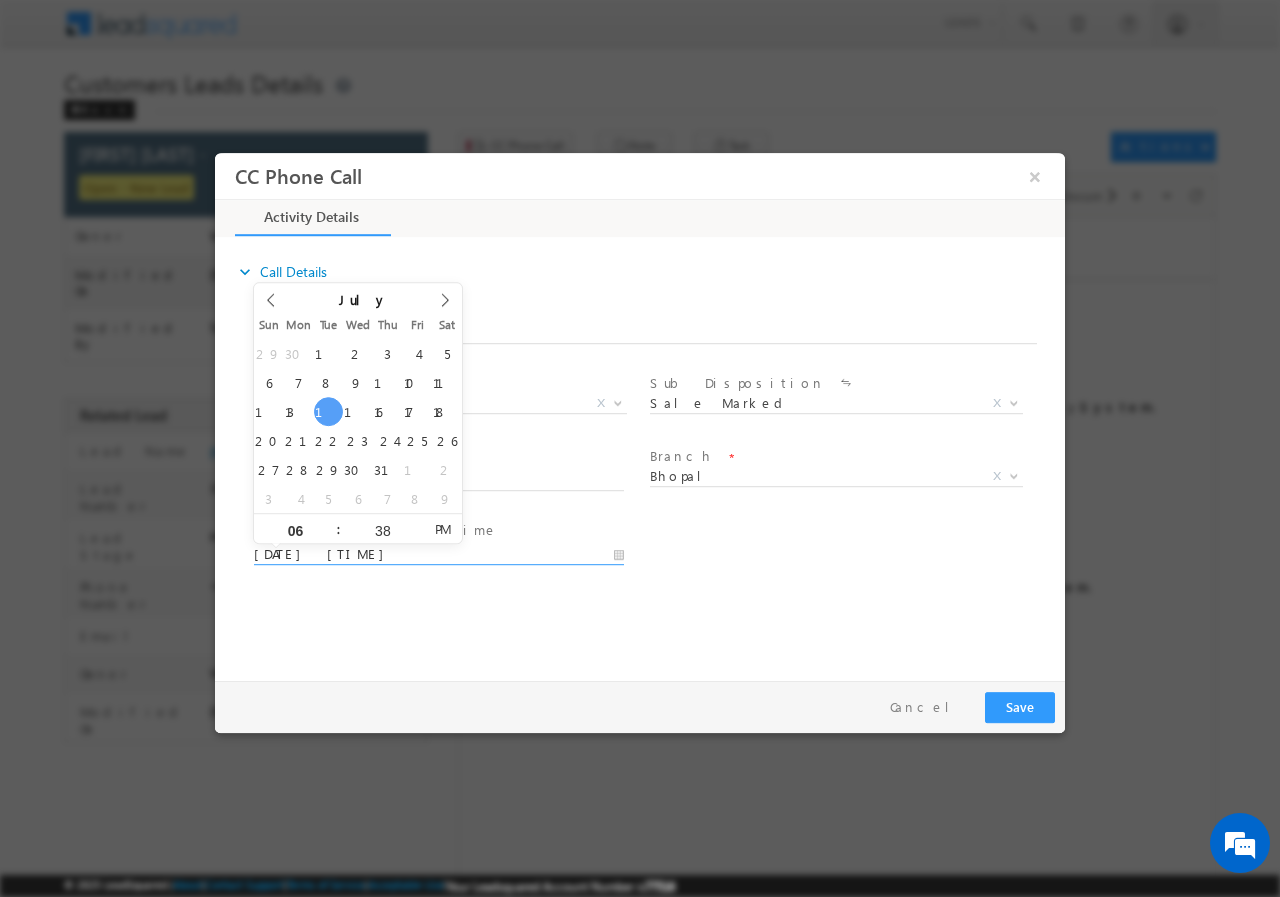 click on "07/15/2025 6:38 PM" at bounding box center (439, 554) 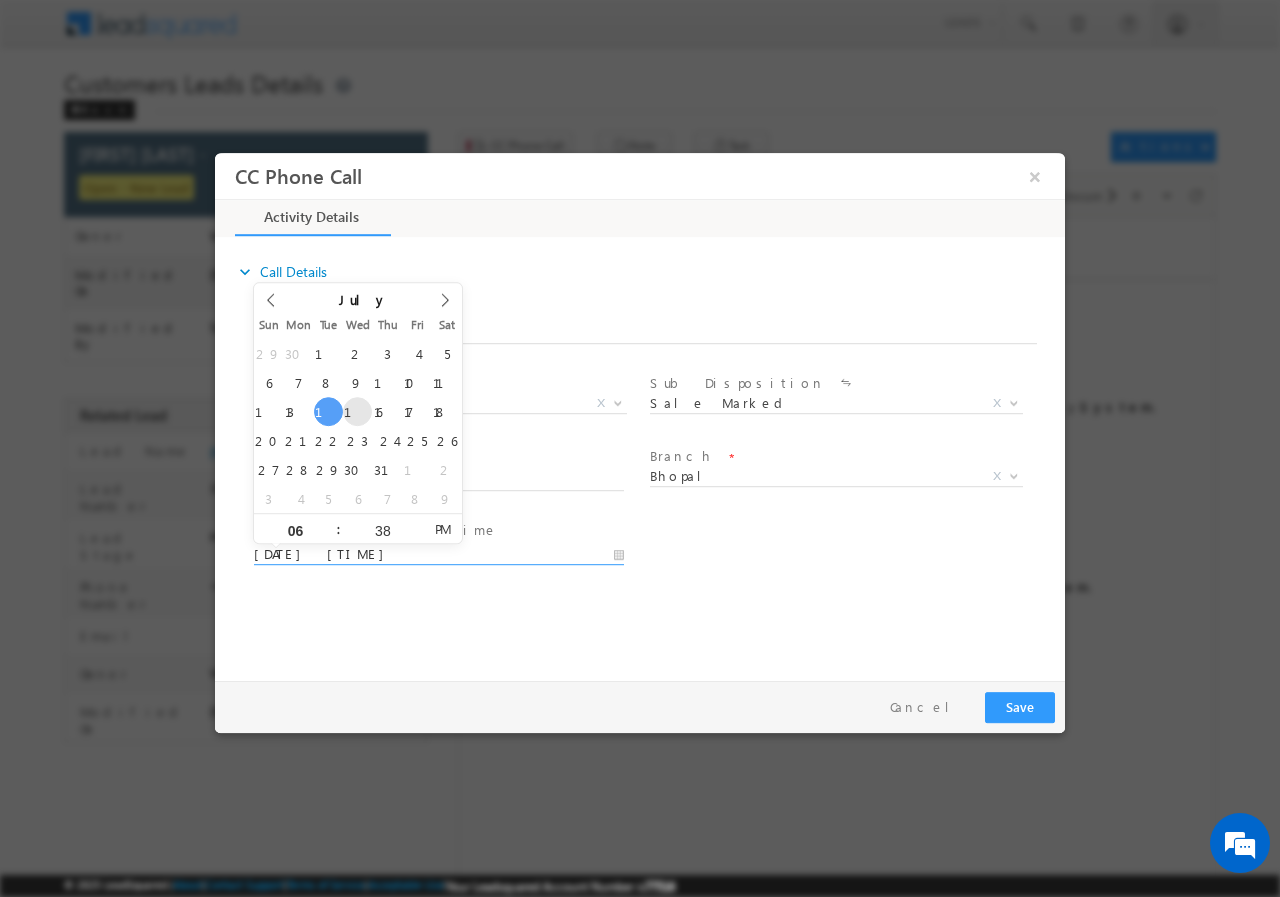 type on "07/16/2025 6:38 PM" 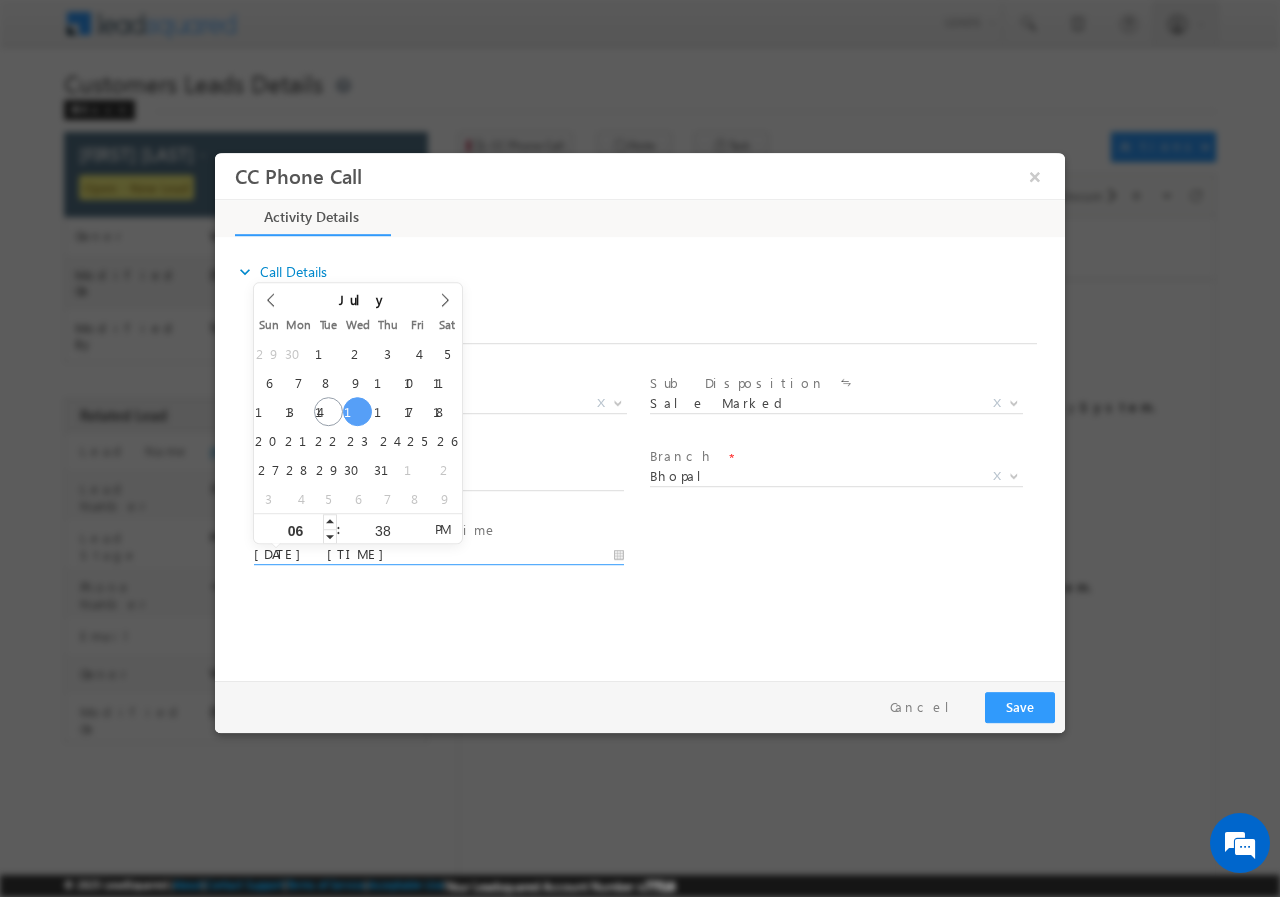 click on "06" at bounding box center [295, 529] 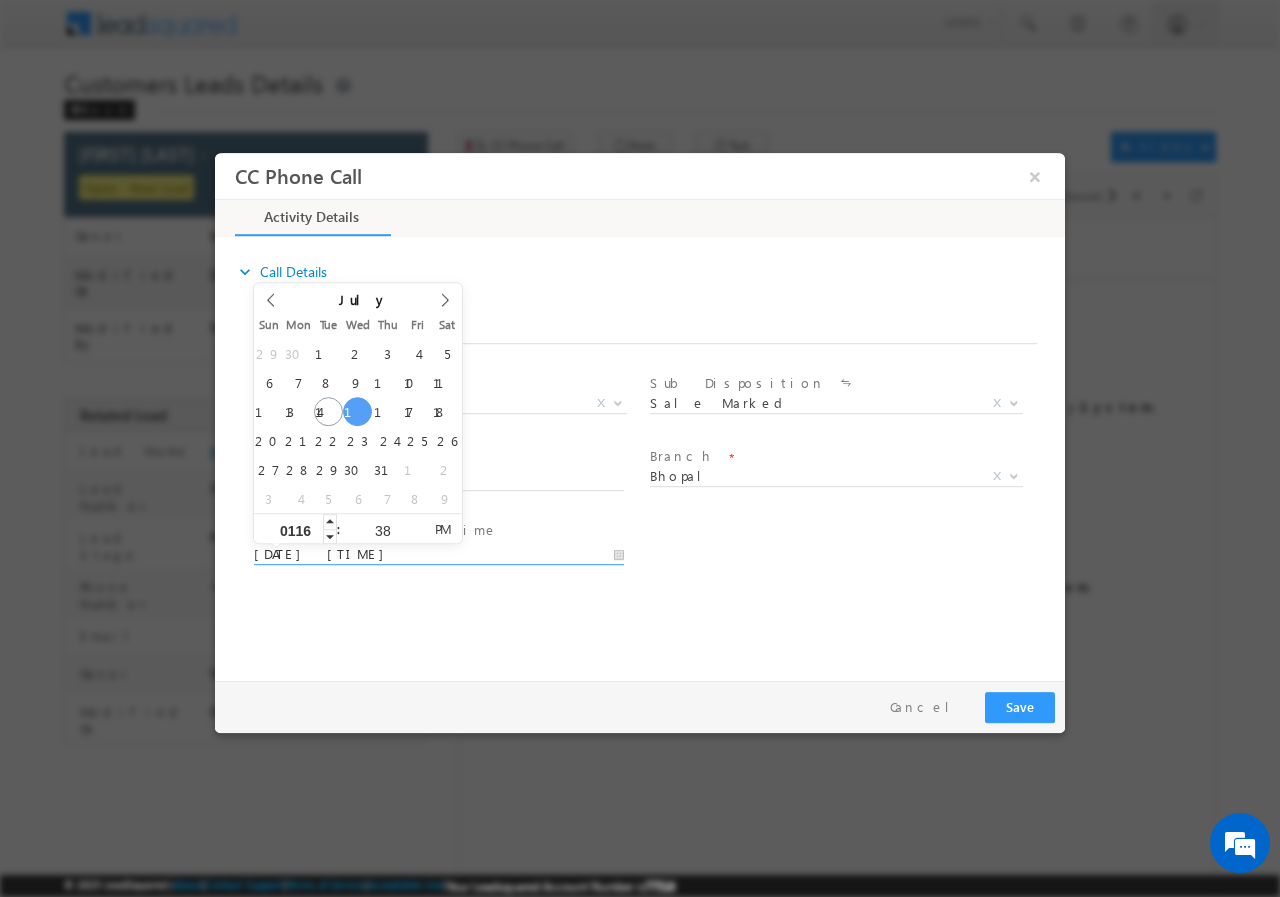 click on "0116" at bounding box center (295, 529) 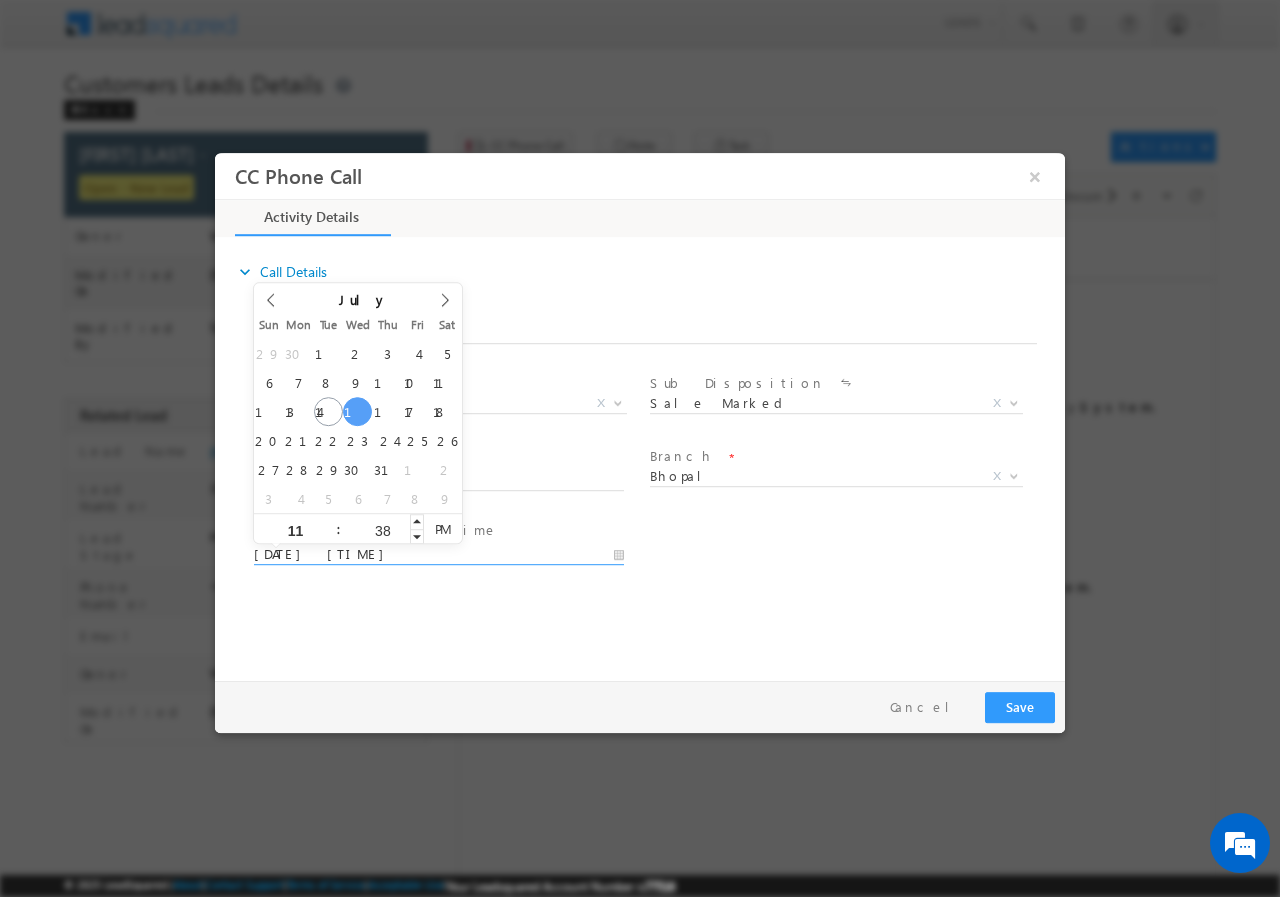 type on "11" 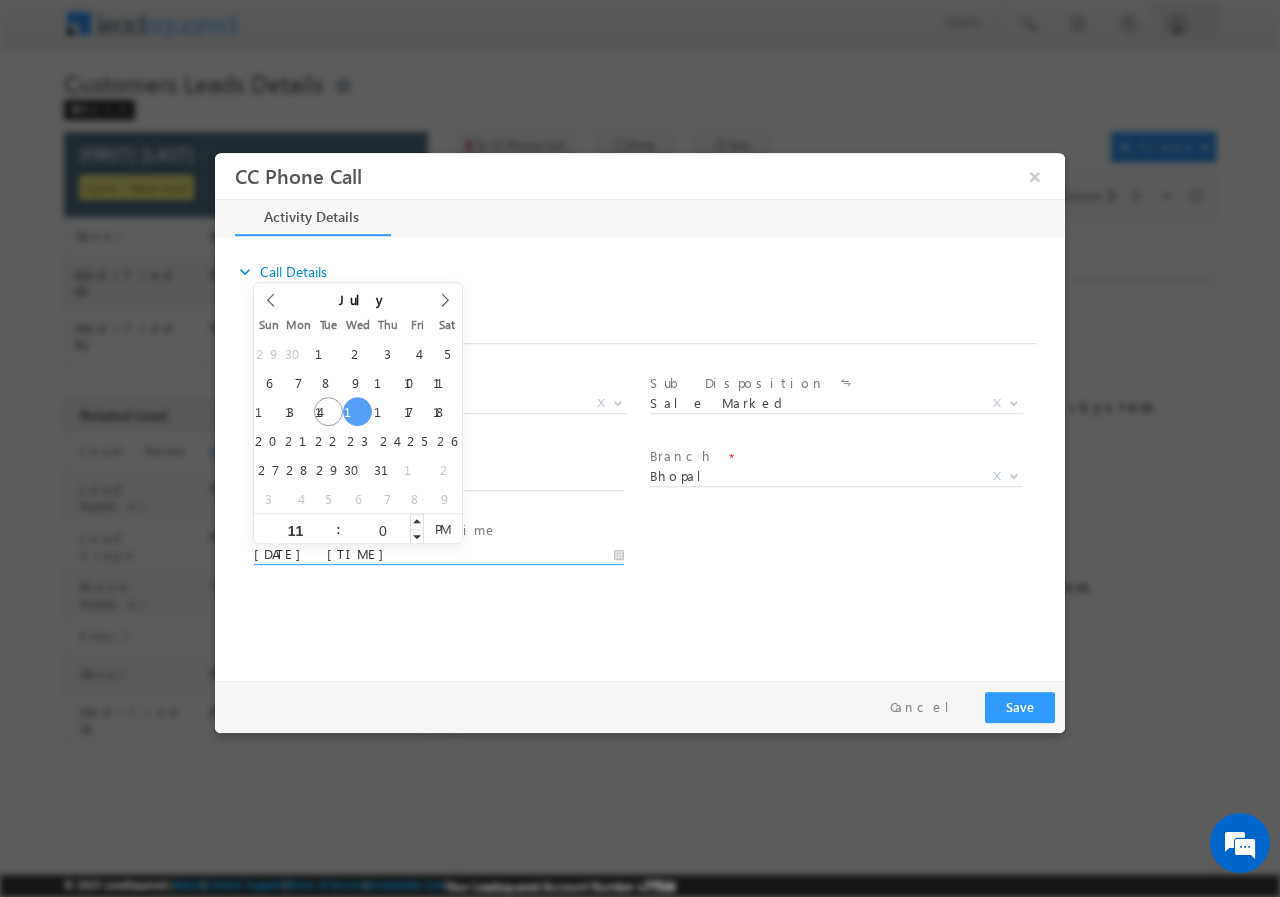 type on "00" 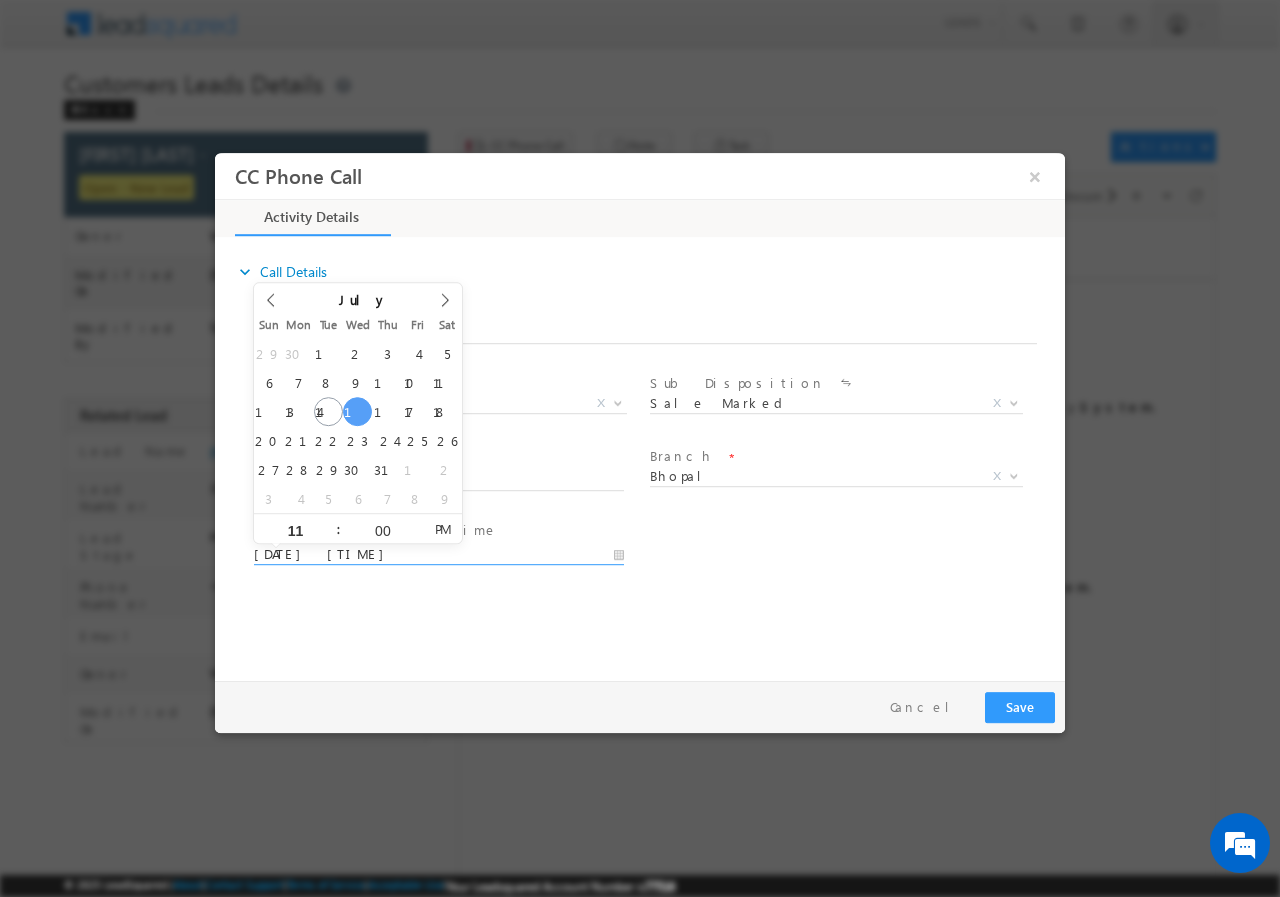 type on "07/16/2025 11:00 AM" 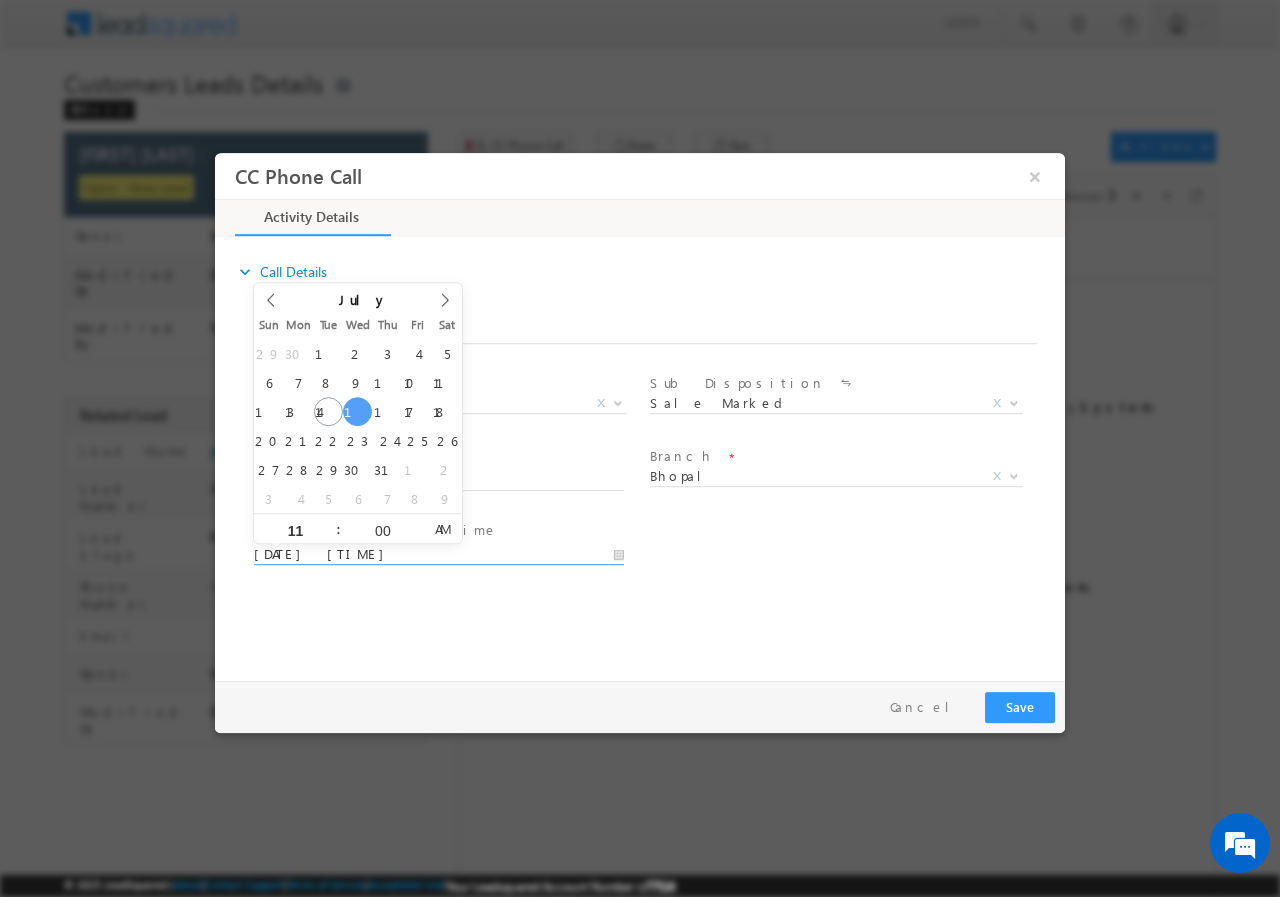 click on "AM" at bounding box center (442, 528) 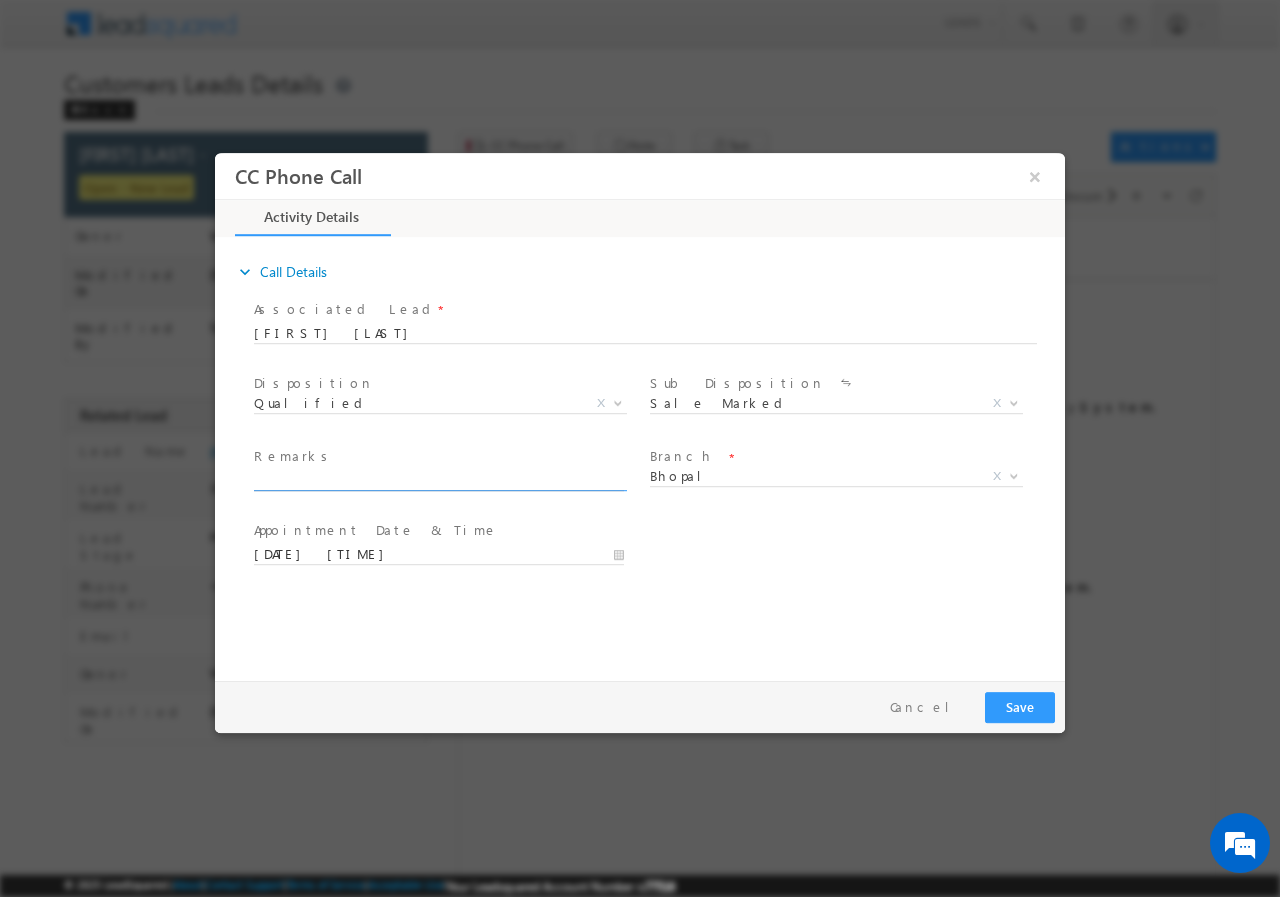 click at bounding box center (439, 480) 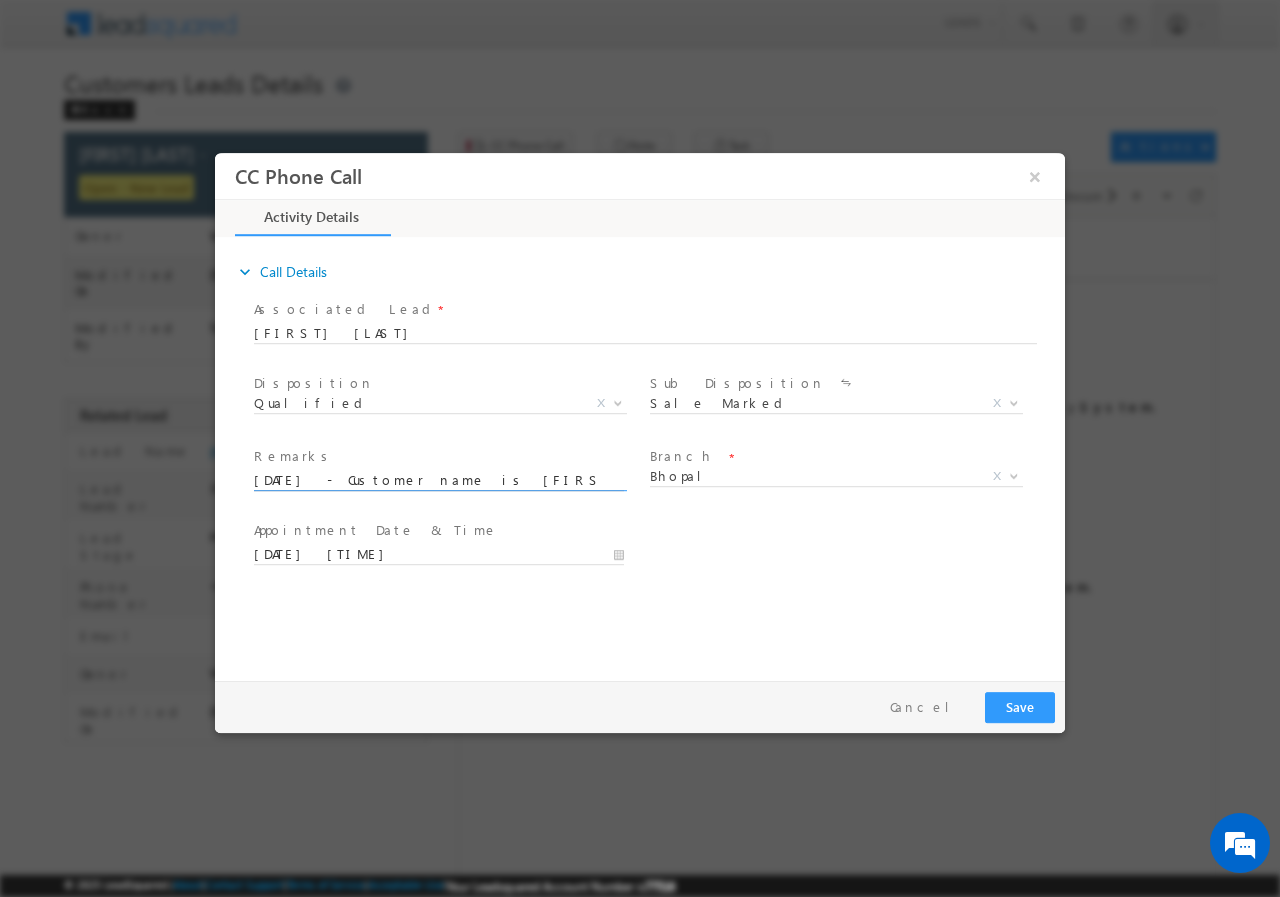 scroll, scrollTop: 0, scrollLeft: 824, axis: horizontal 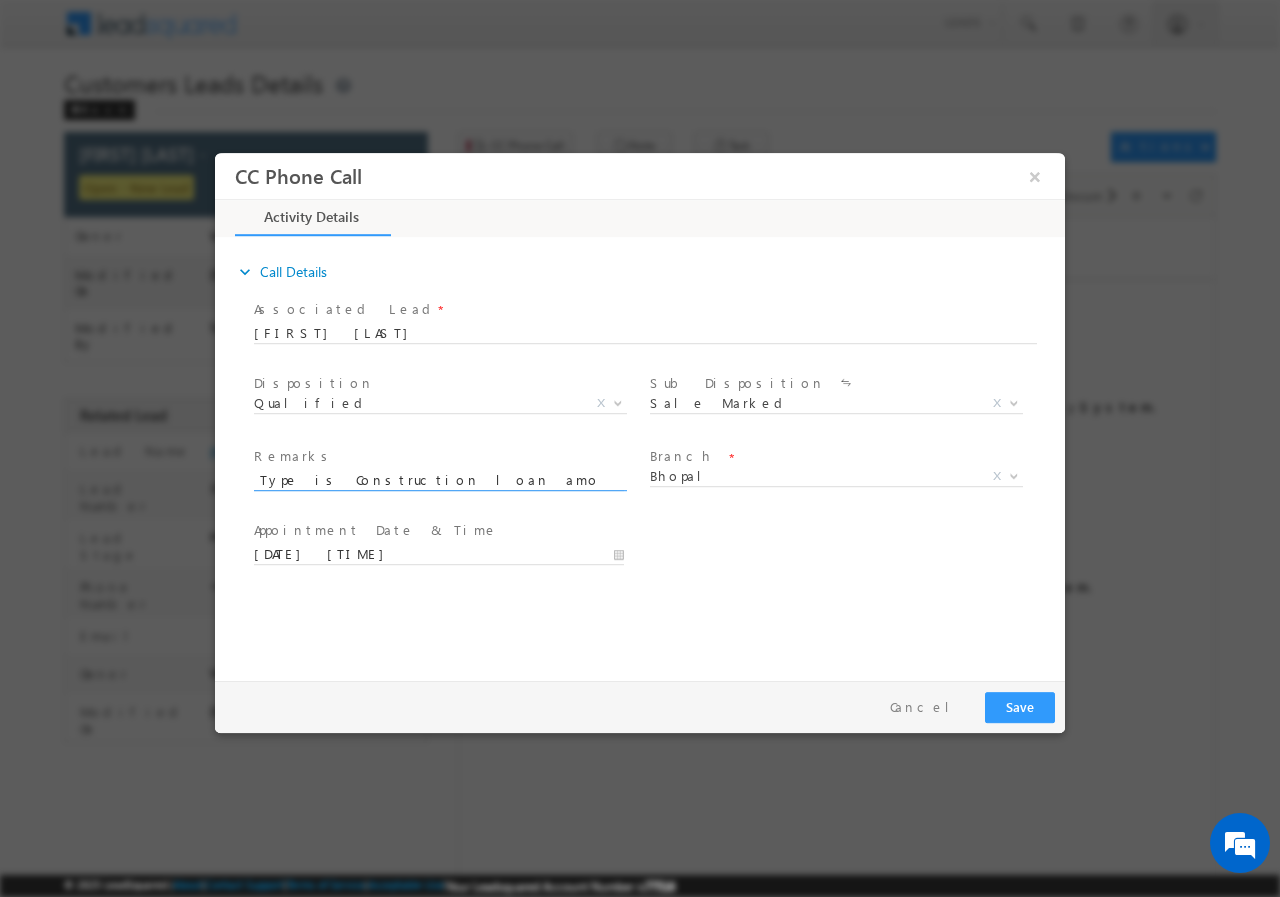 type on "15/07-Customer name is Rani Sharma Customer age is 34 yrs Loan Type is Construction loan amount is 5 lakh Monthly income is 28k  Current Obligation is 6k Property address  Bearisiya road Khazuri nera" 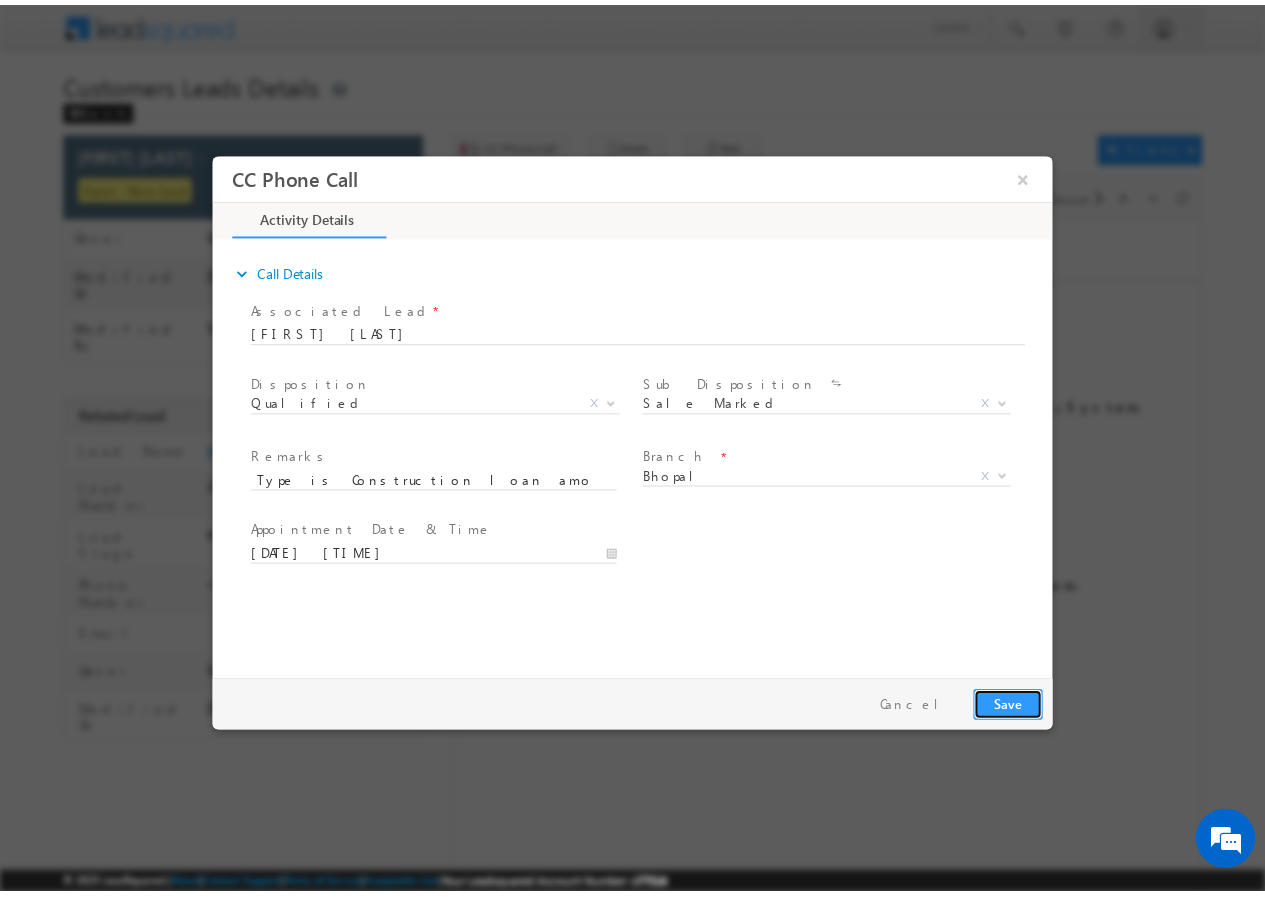 scroll, scrollTop: 0, scrollLeft: 0, axis: both 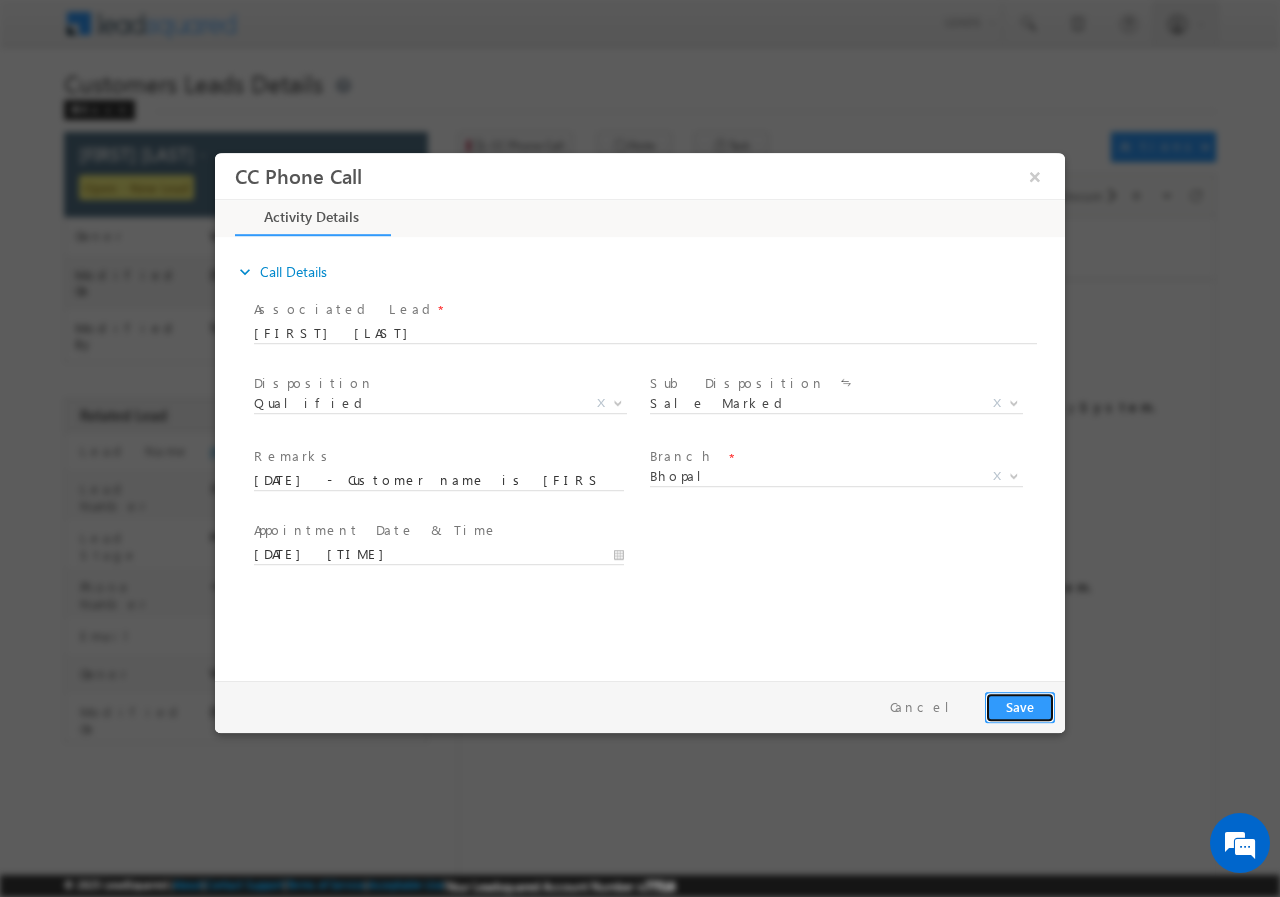 click on "Save" at bounding box center [1020, 706] 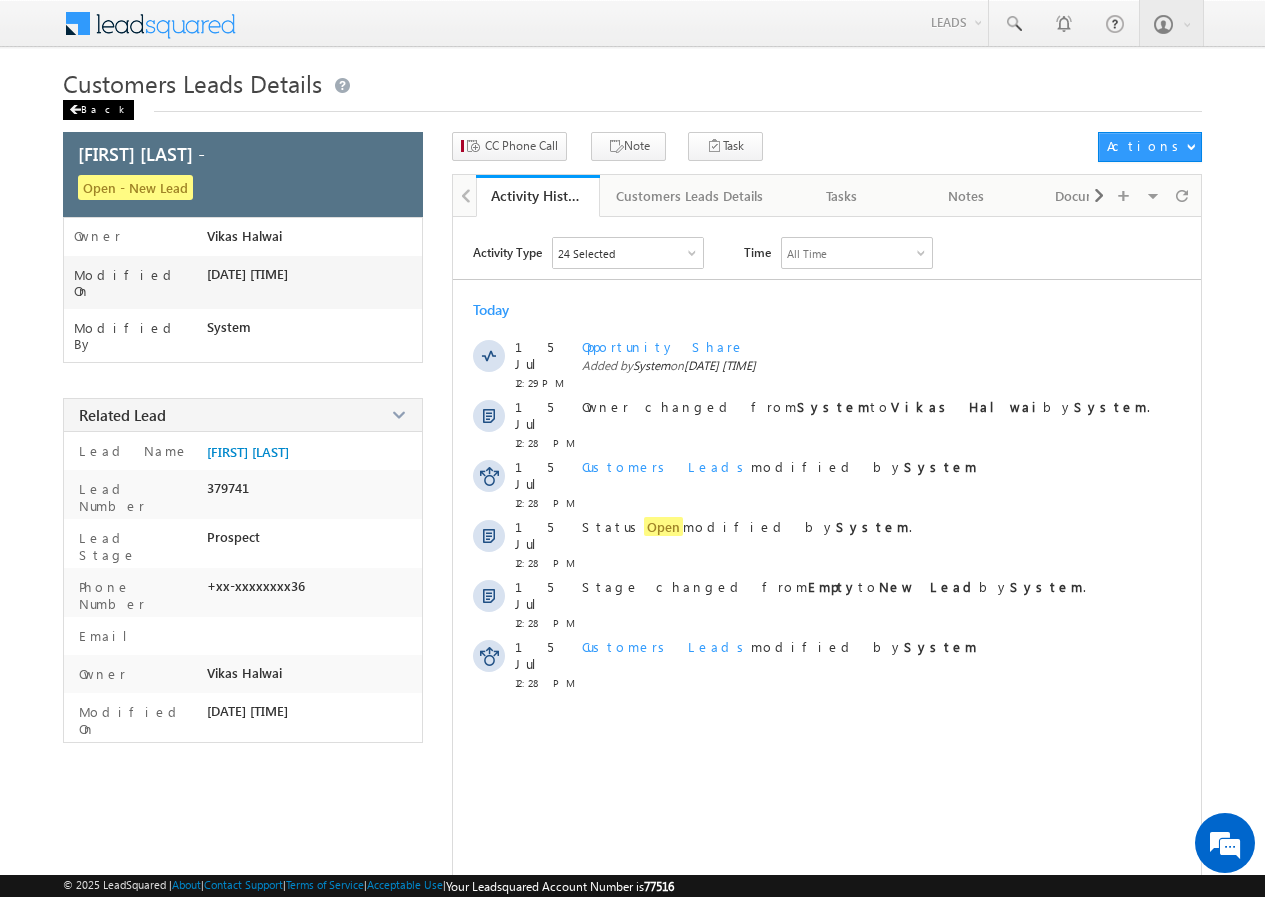 click on "Back" at bounding box center [98, 110] 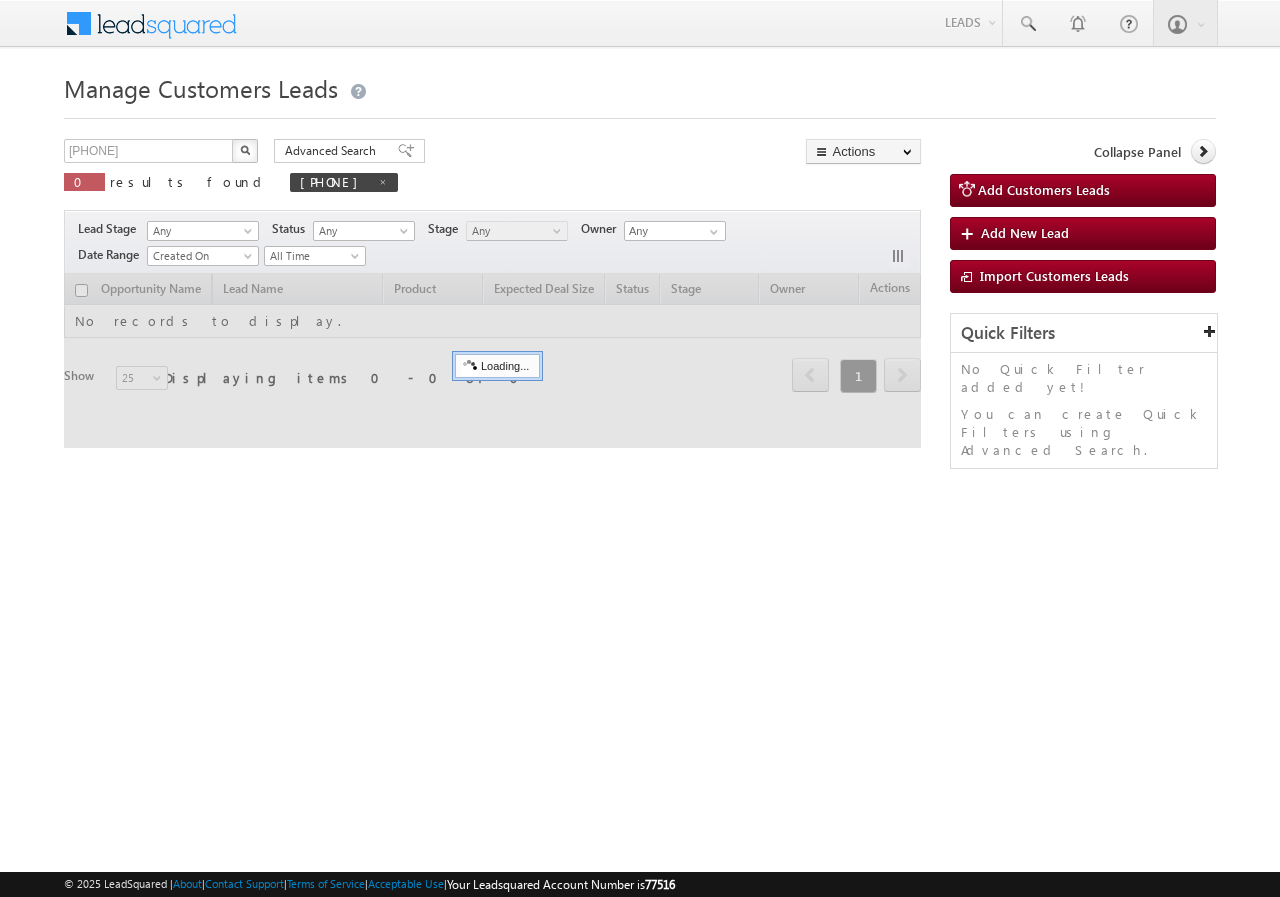 scroll, scrollTop: 0, scrollLeft: 0, axis: both 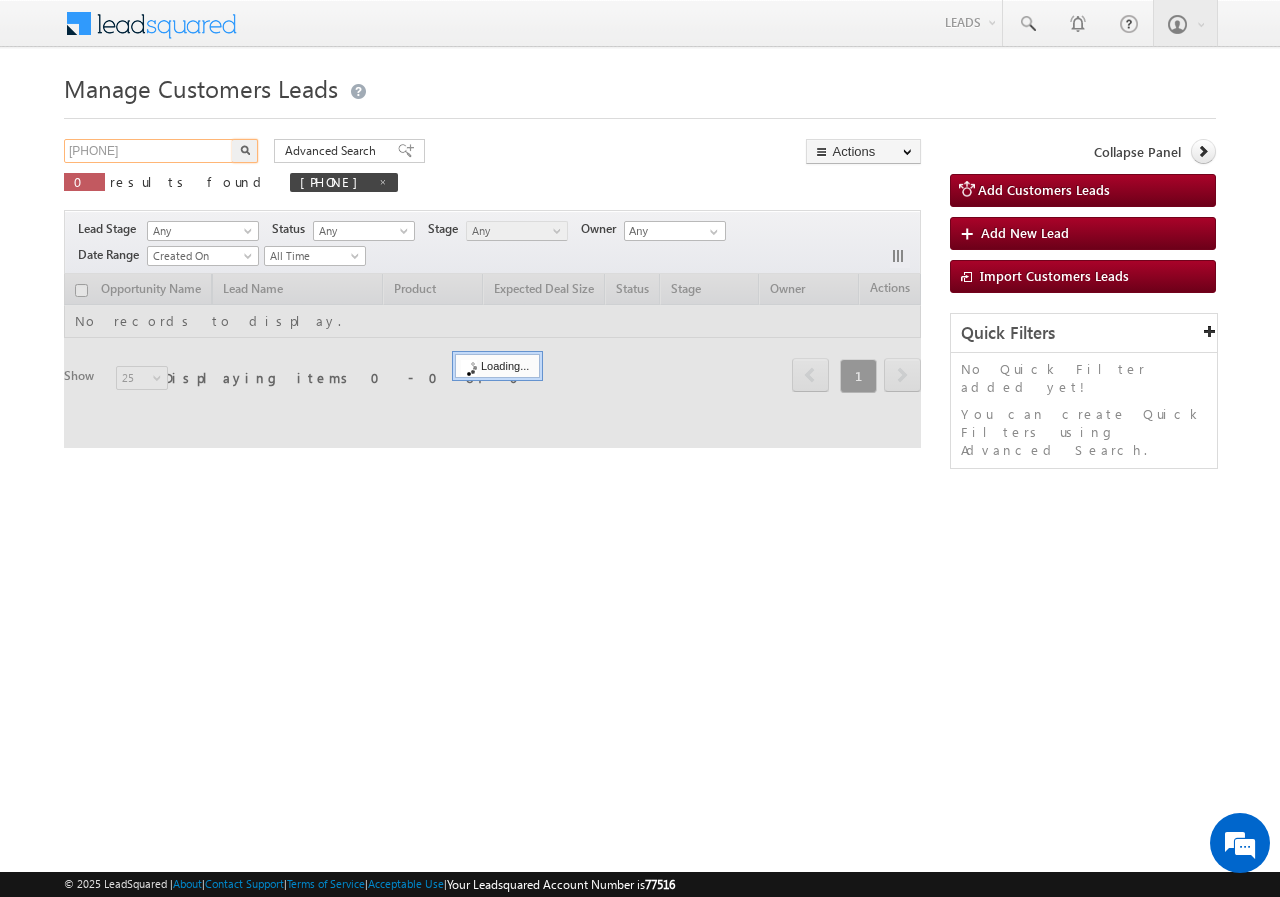 drag, startPoint x: 184, startPoint y: 150, endPoint x: 0, endPoint y: 177, distance: 185.97043 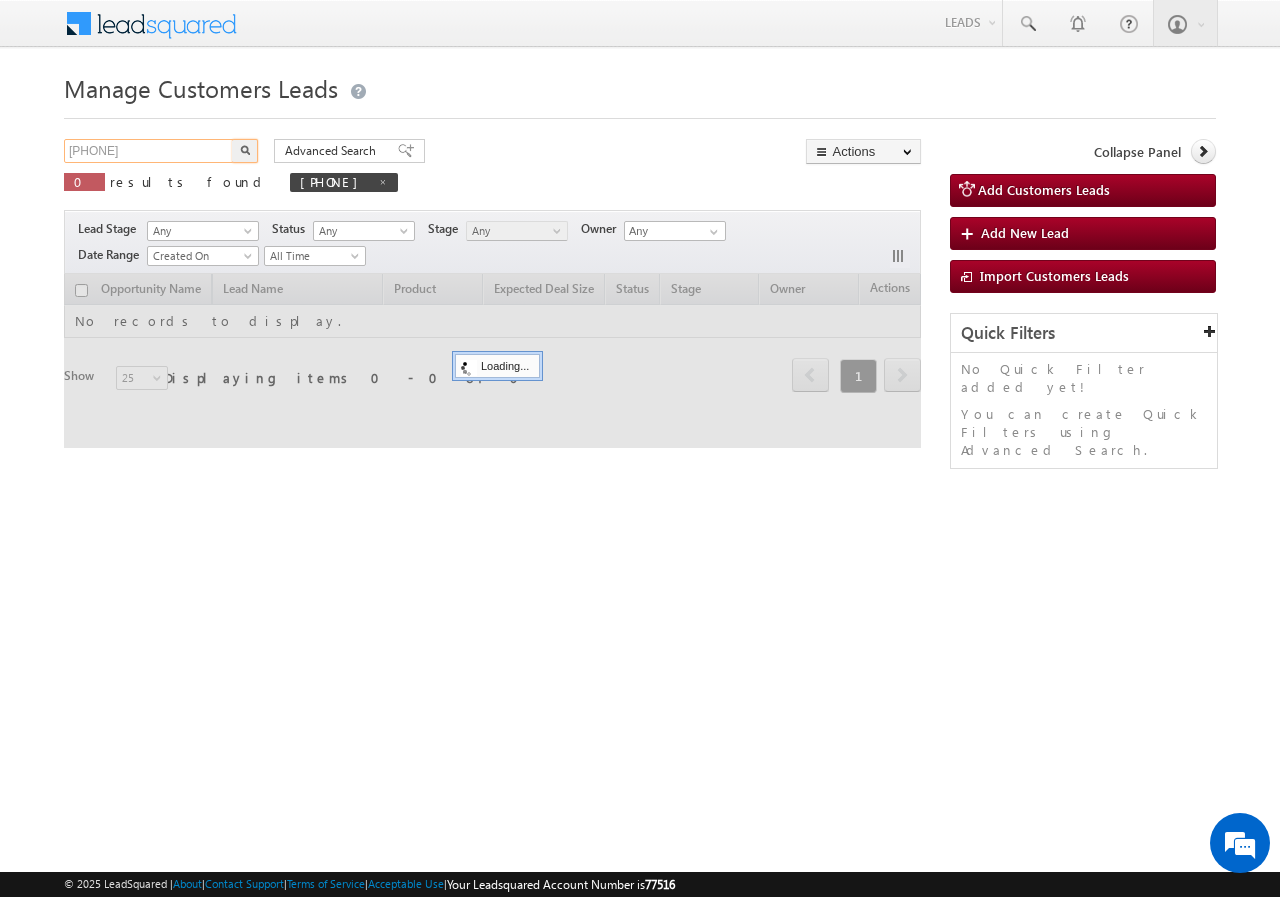 click on "Menu
Rubi Yadav
vikas .halw ai+7@ kserv e.co." at bounding box center (640, 283) 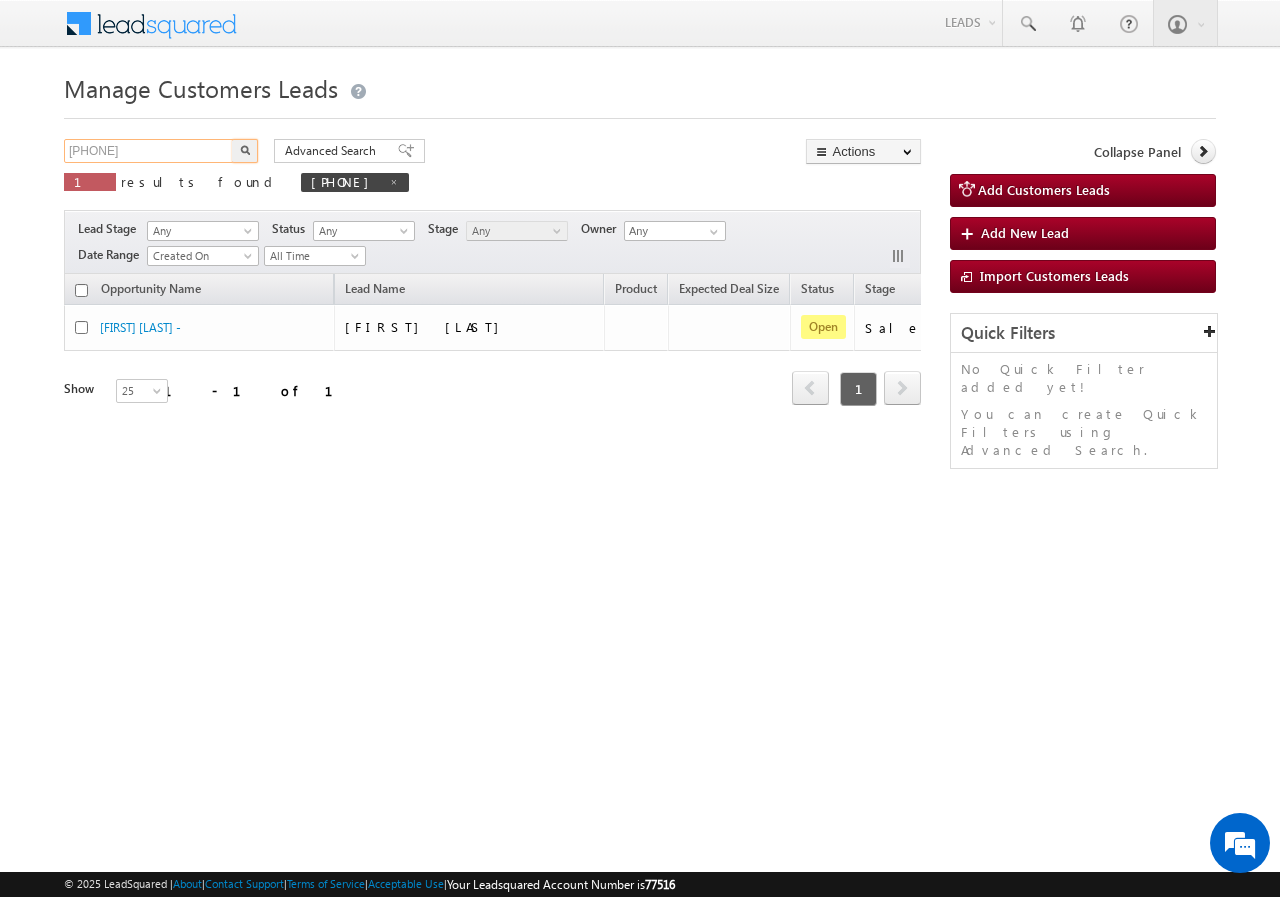 type on "593210" 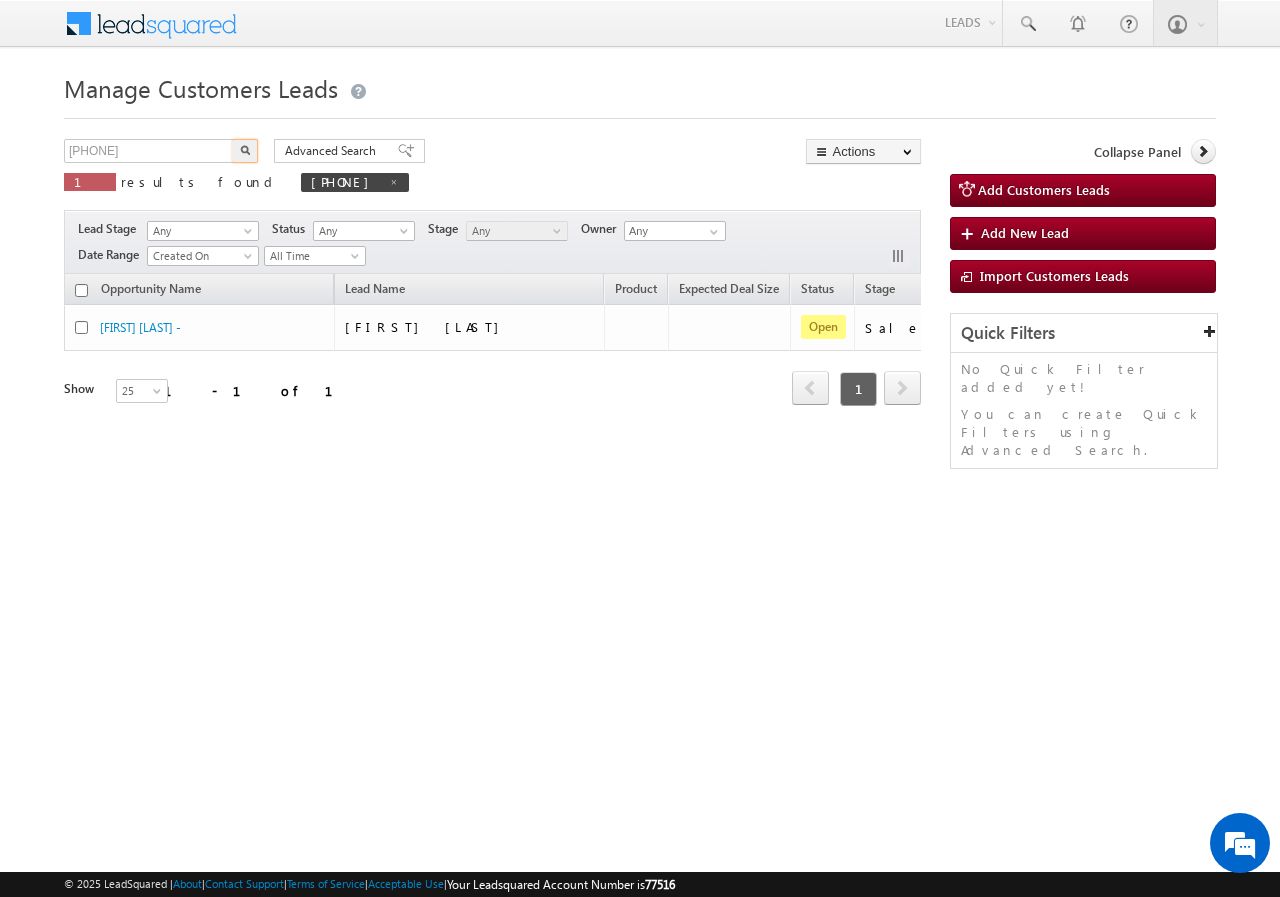 click at bounding box center [245, 151] 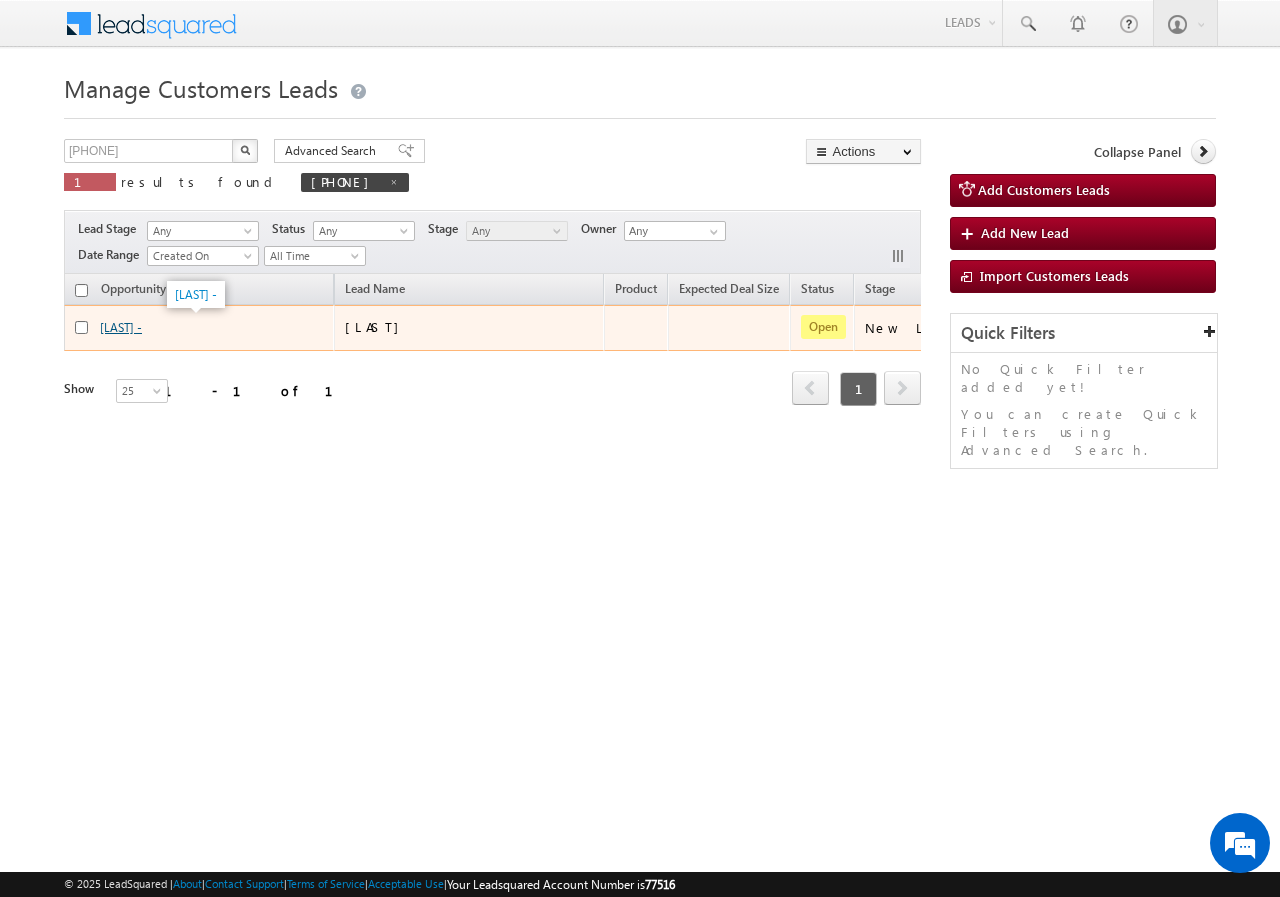 click on "Saddam  -" at bounding box center (121, 327) 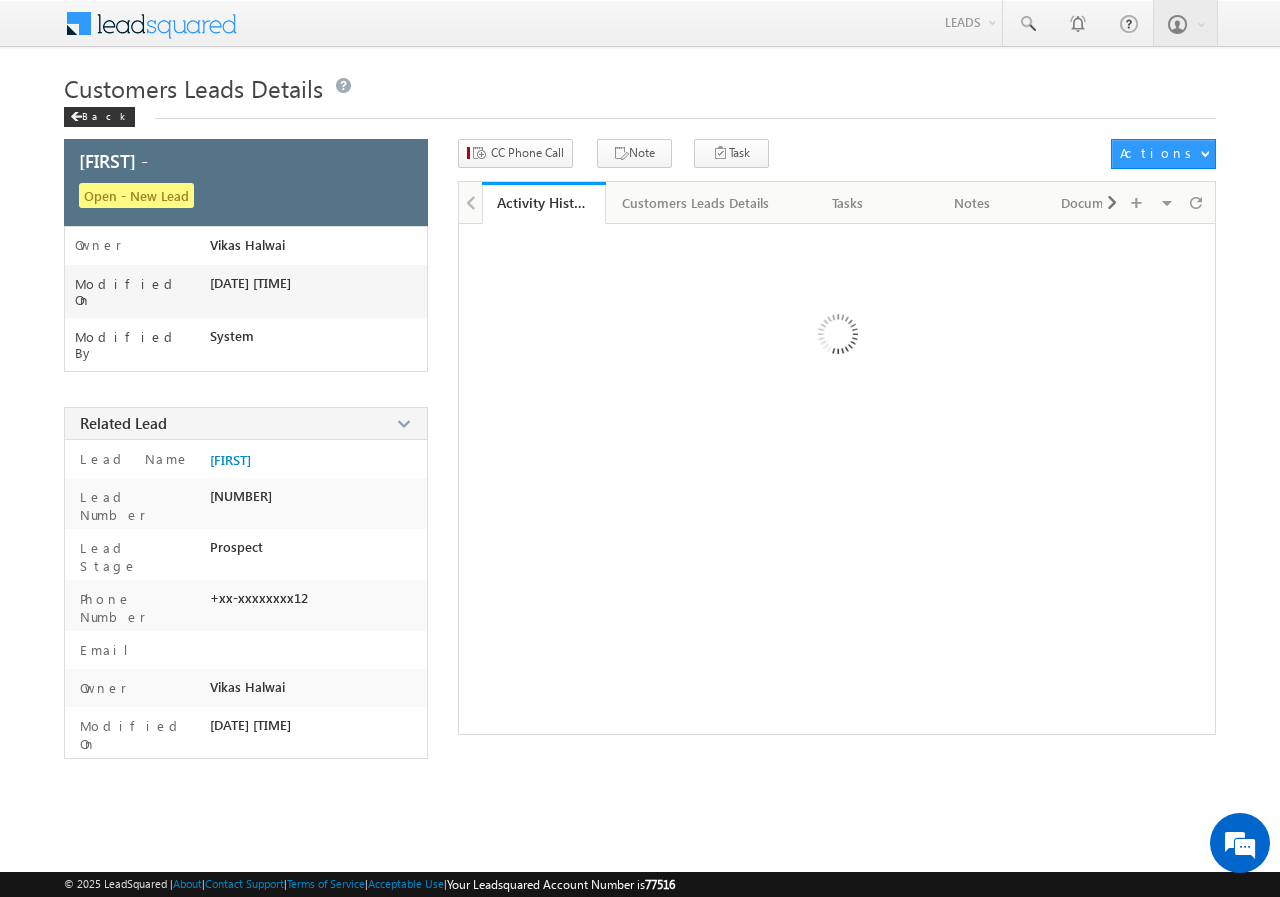scroll, scrollTop: 0, scrollLeft: 0, axis: both 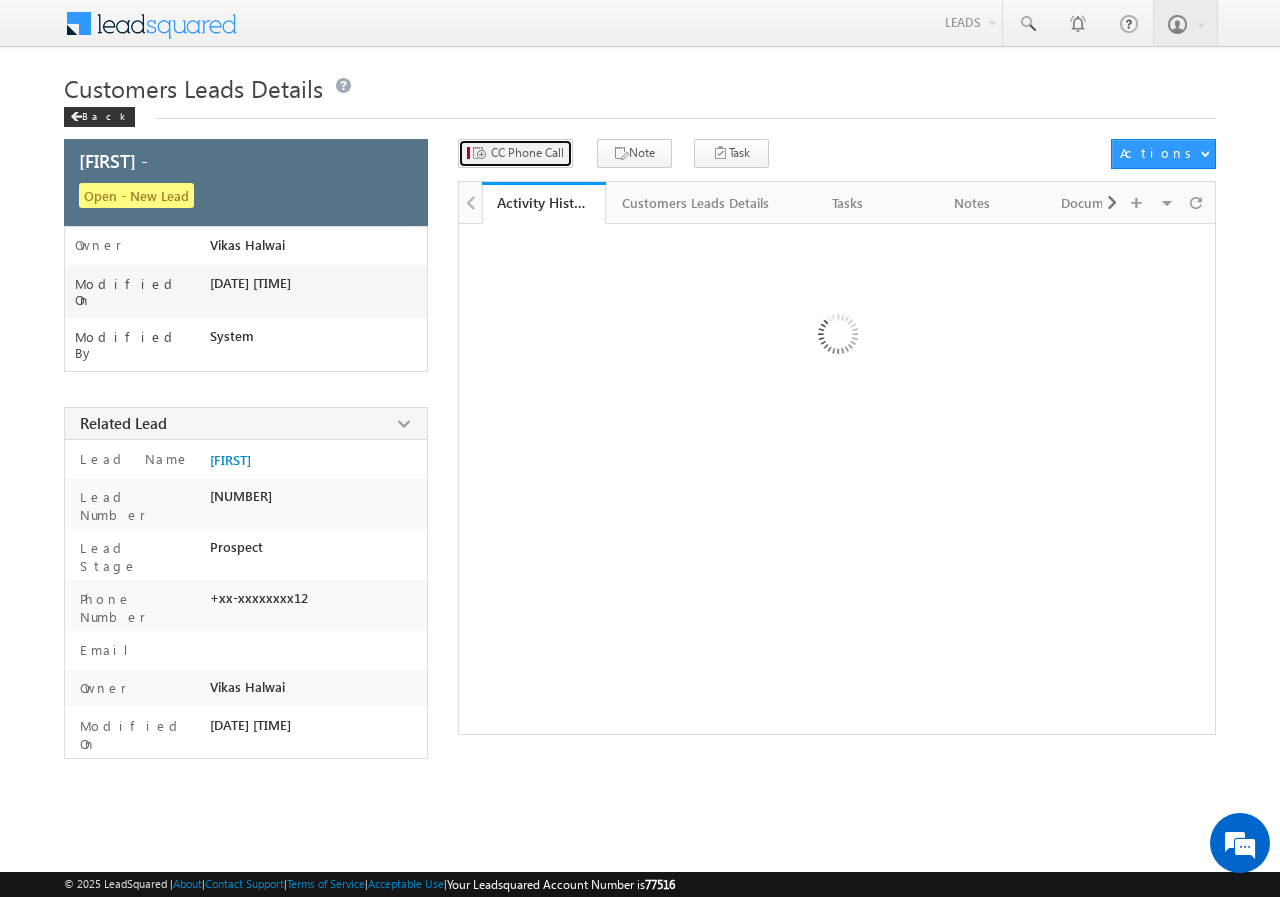 click on "CC Phone Call" at bounding box center [527, 153] 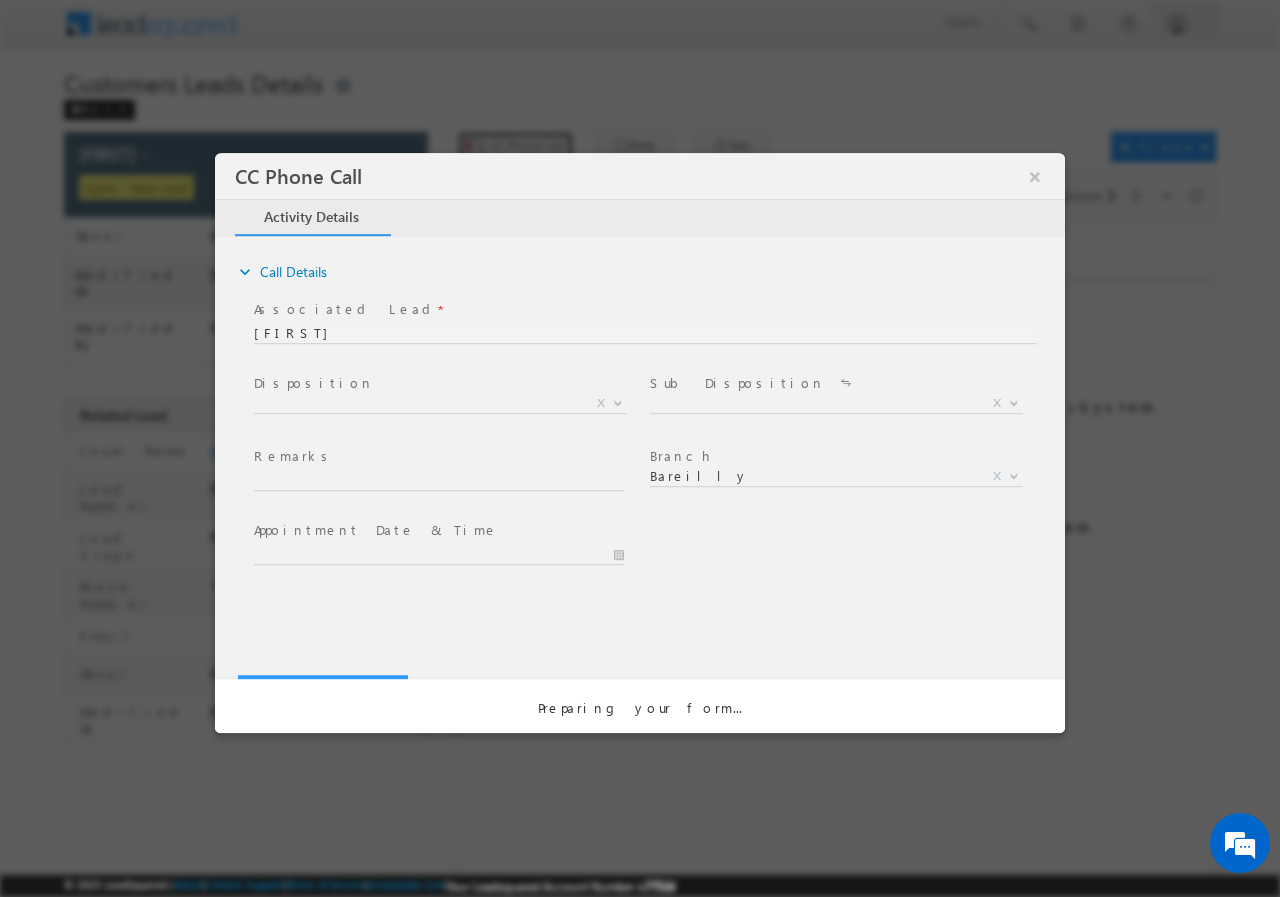 scroll, scrollTop: 0, scrollLeft: 0, axis: both 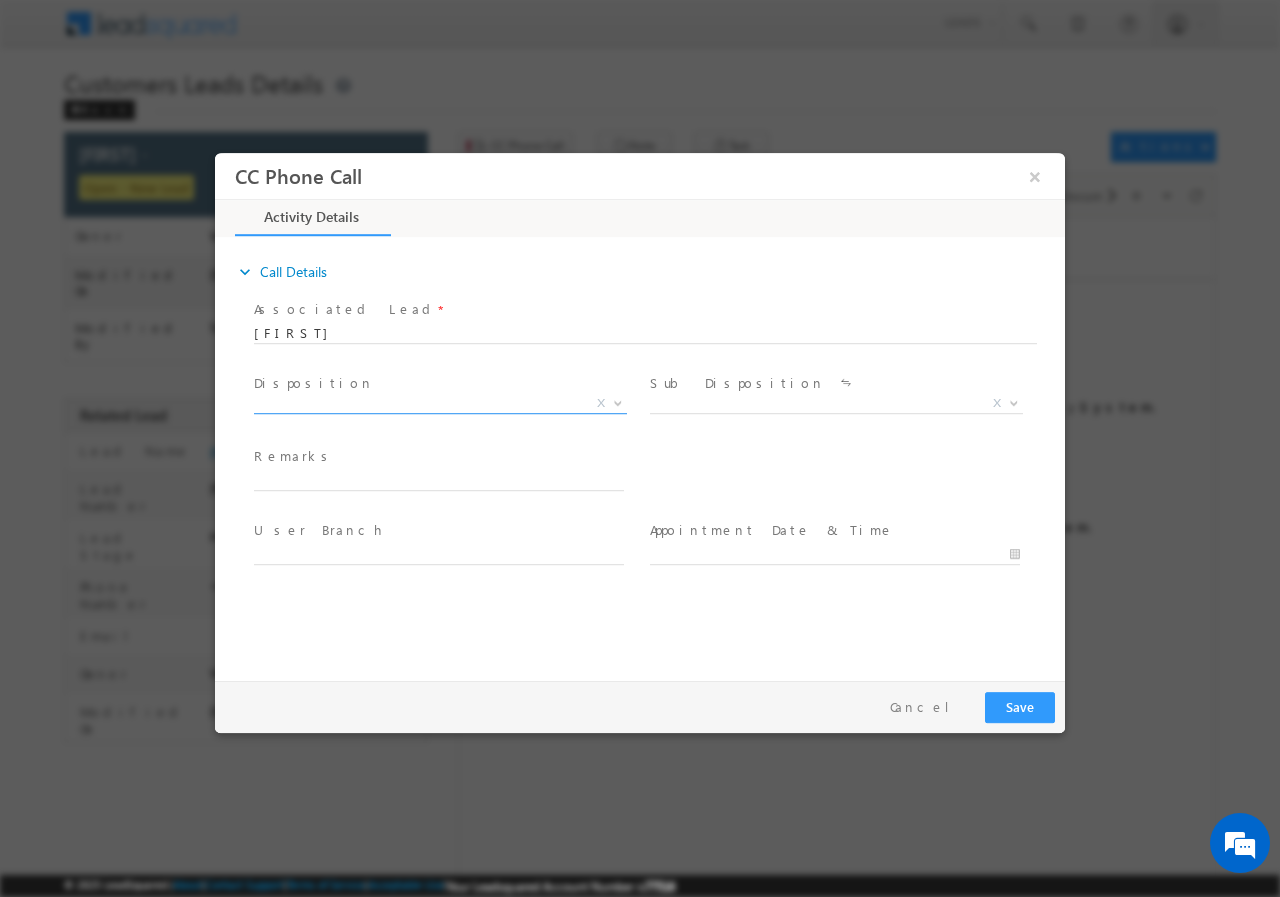 click at bounding box center [618, 401] 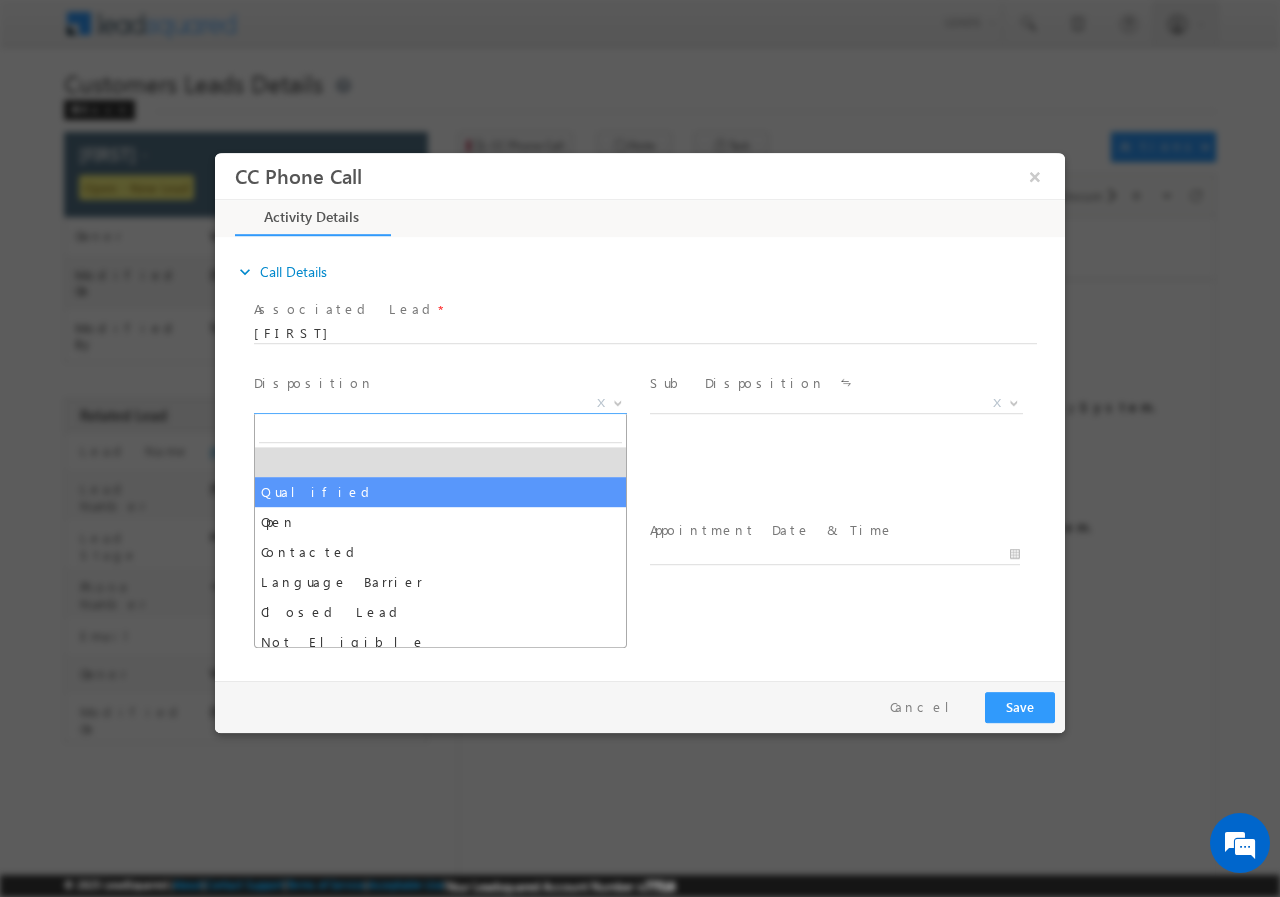 select on "Qualified" 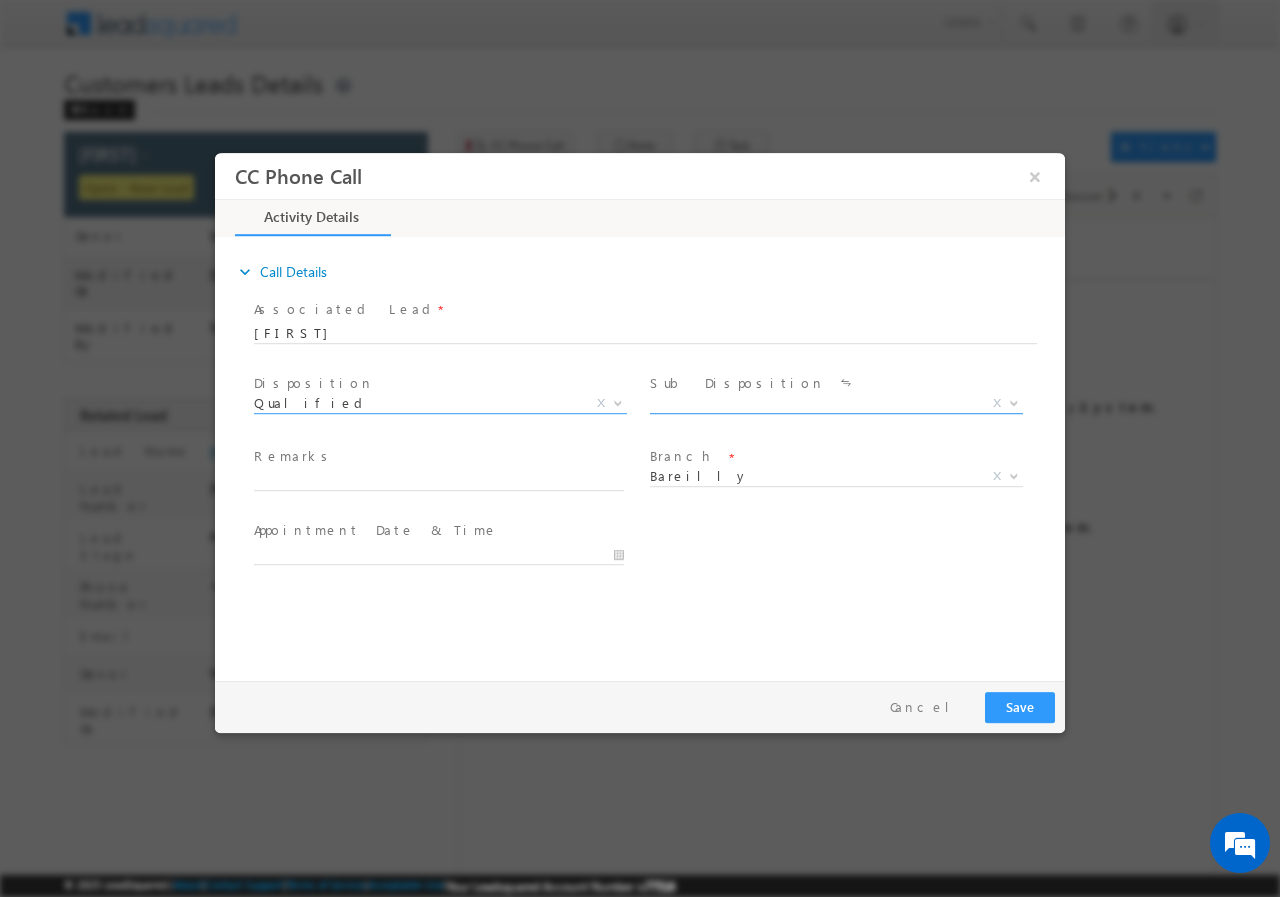 click at bounding box center [1012, 402] 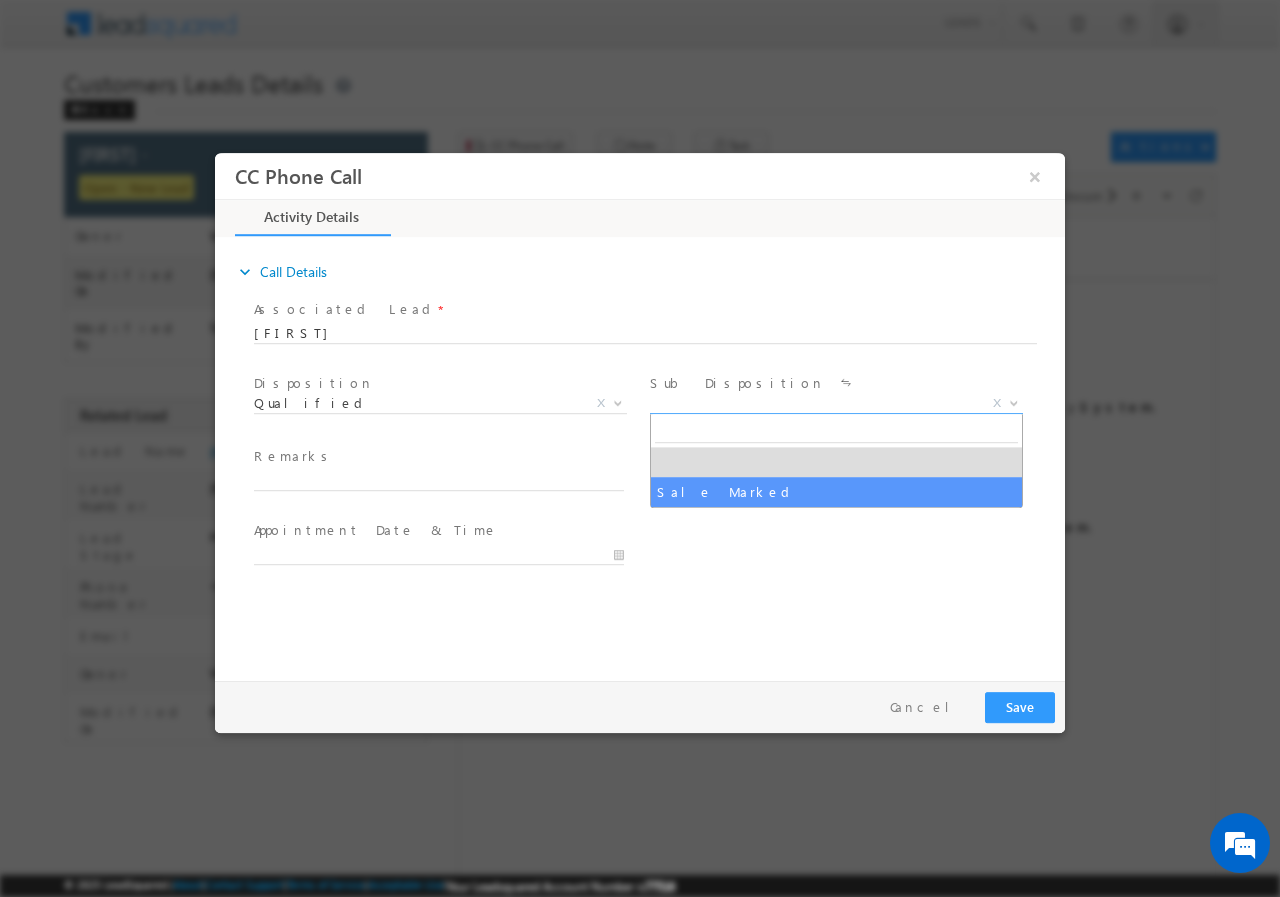 select on "Sale Marked" 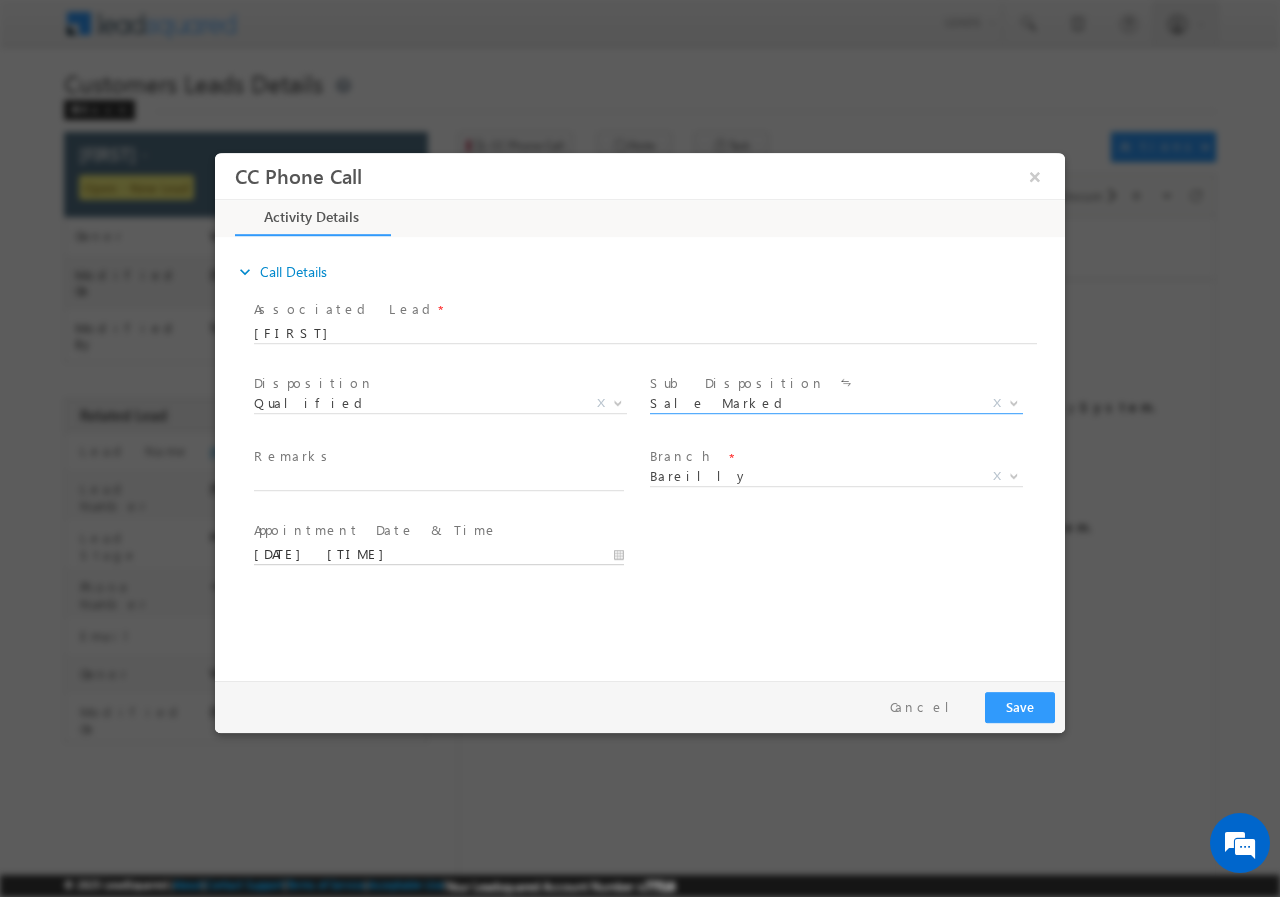 click on "[DATE] [TIME]" at bounding box center [439, 554] 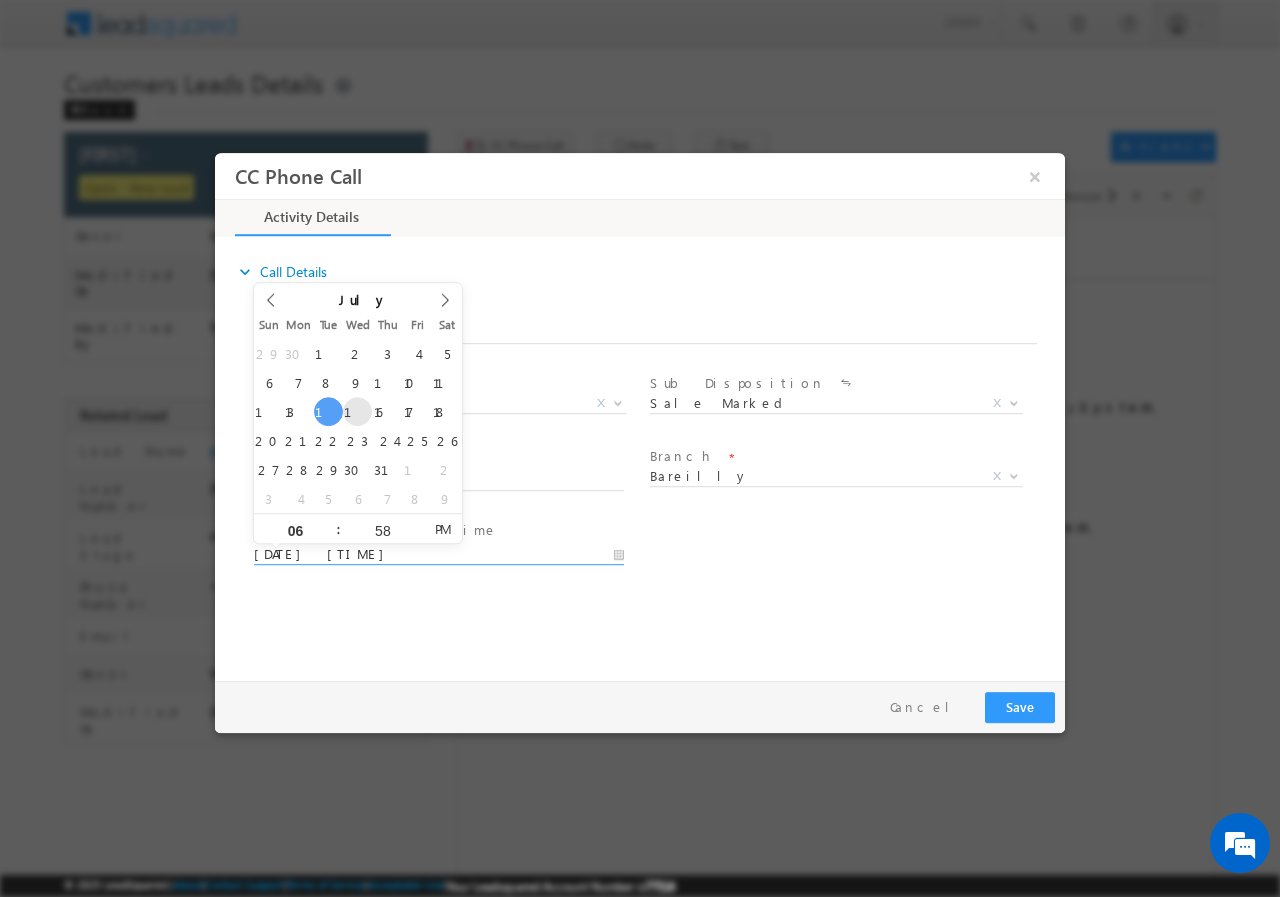 type on "[DATE] [TIME]" 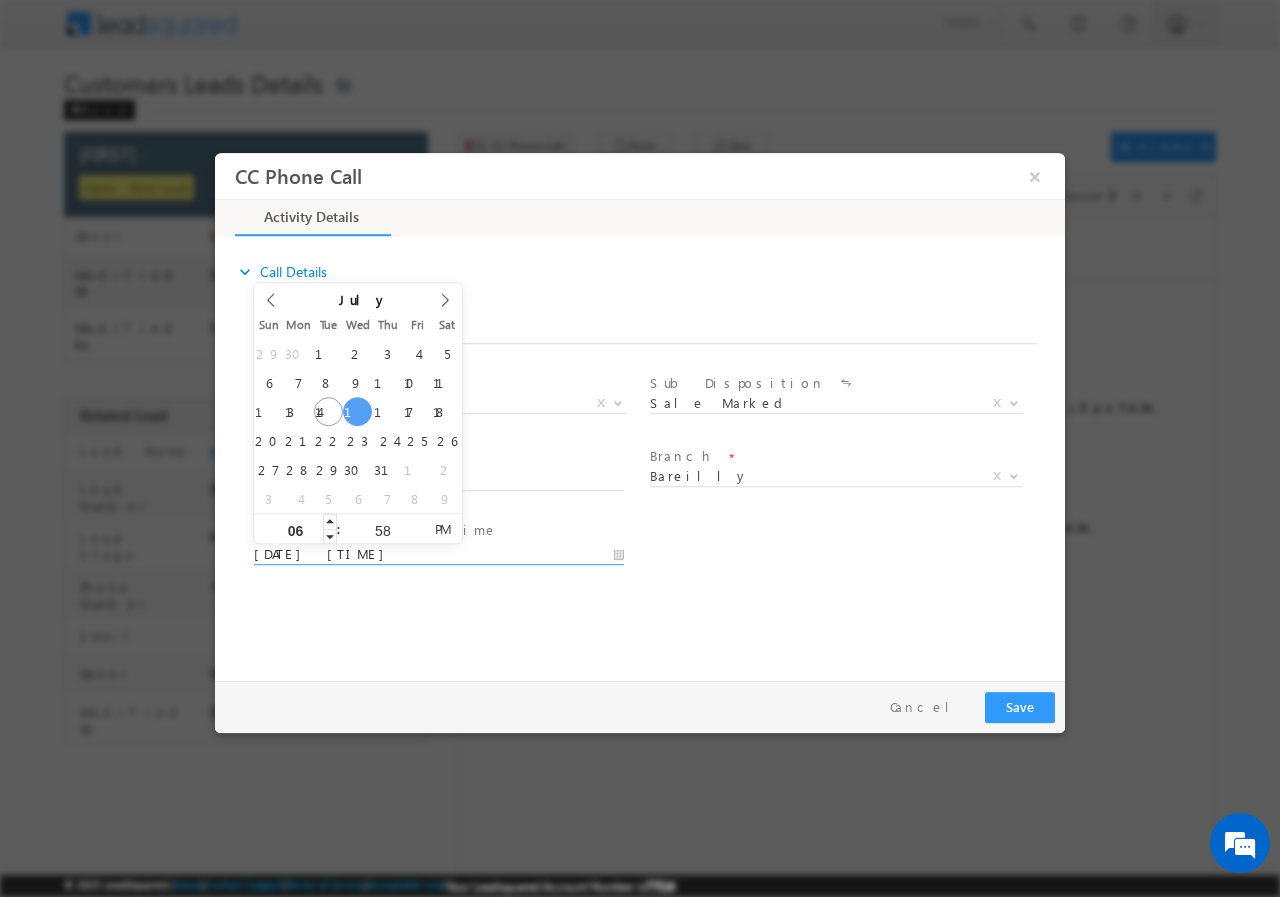 click on "06" at bounding box center (295, 529) 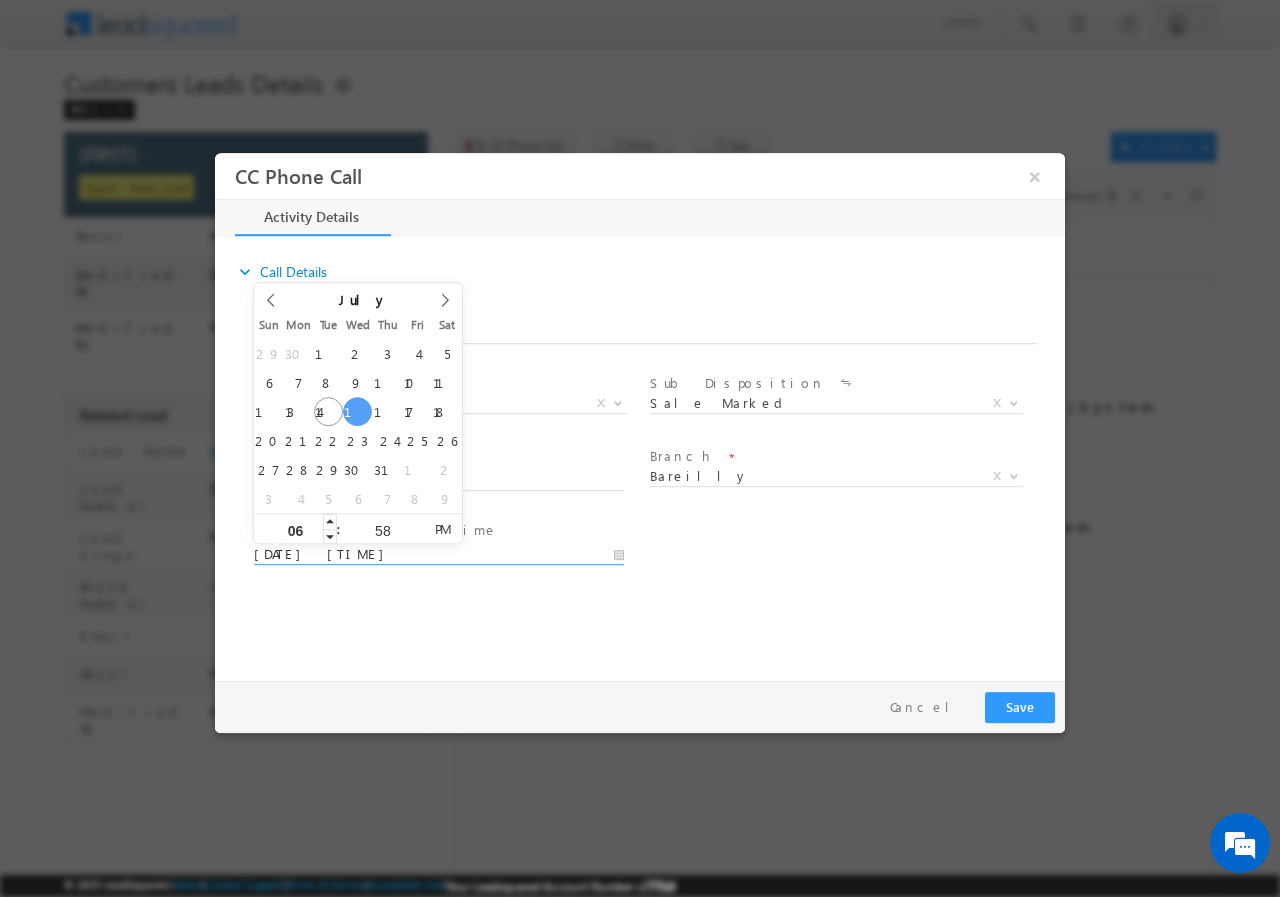 scroll, scrollTop: 0, scrollLeft: 0, axis: both 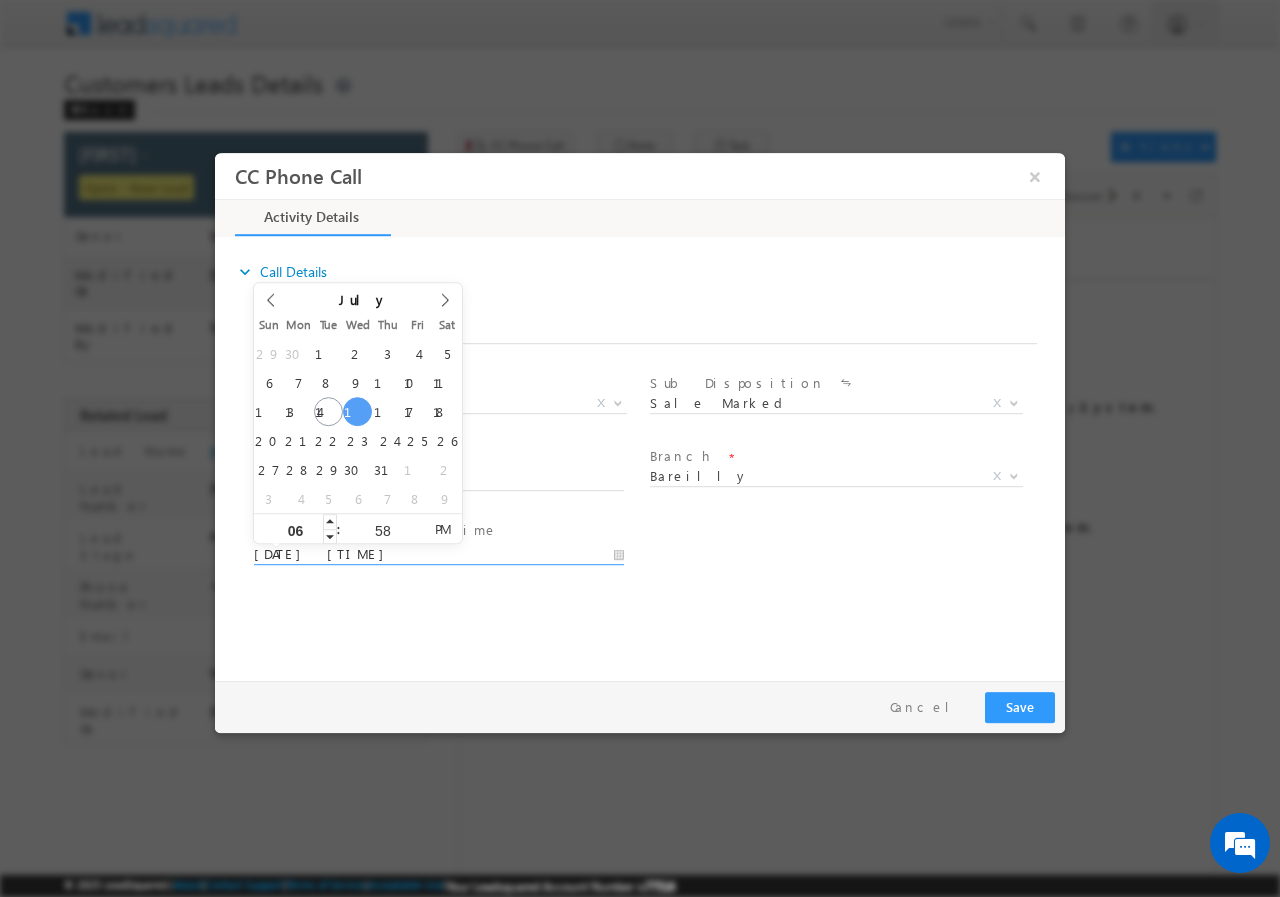 click on "06" at bounding box center [295, 529] 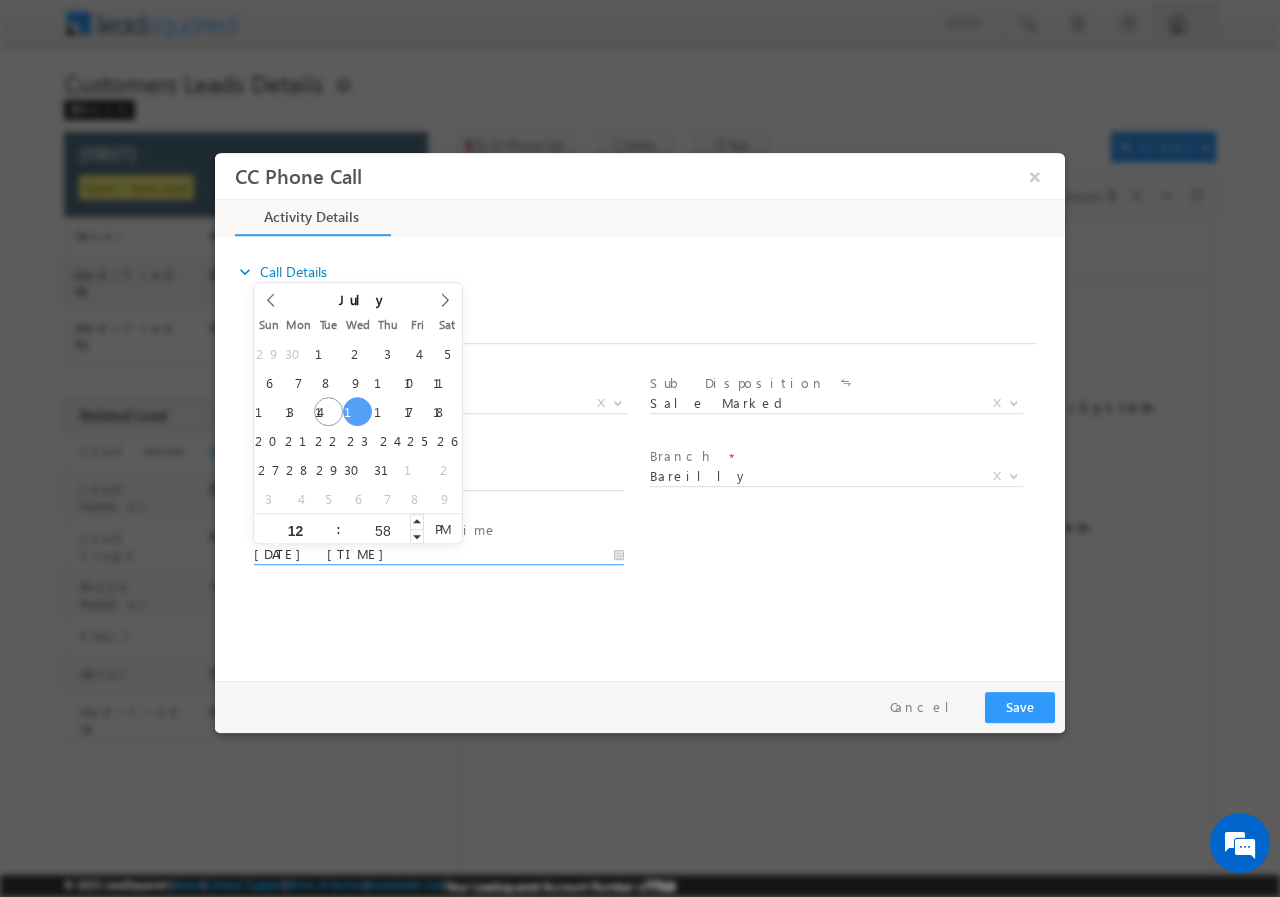 type on "12" 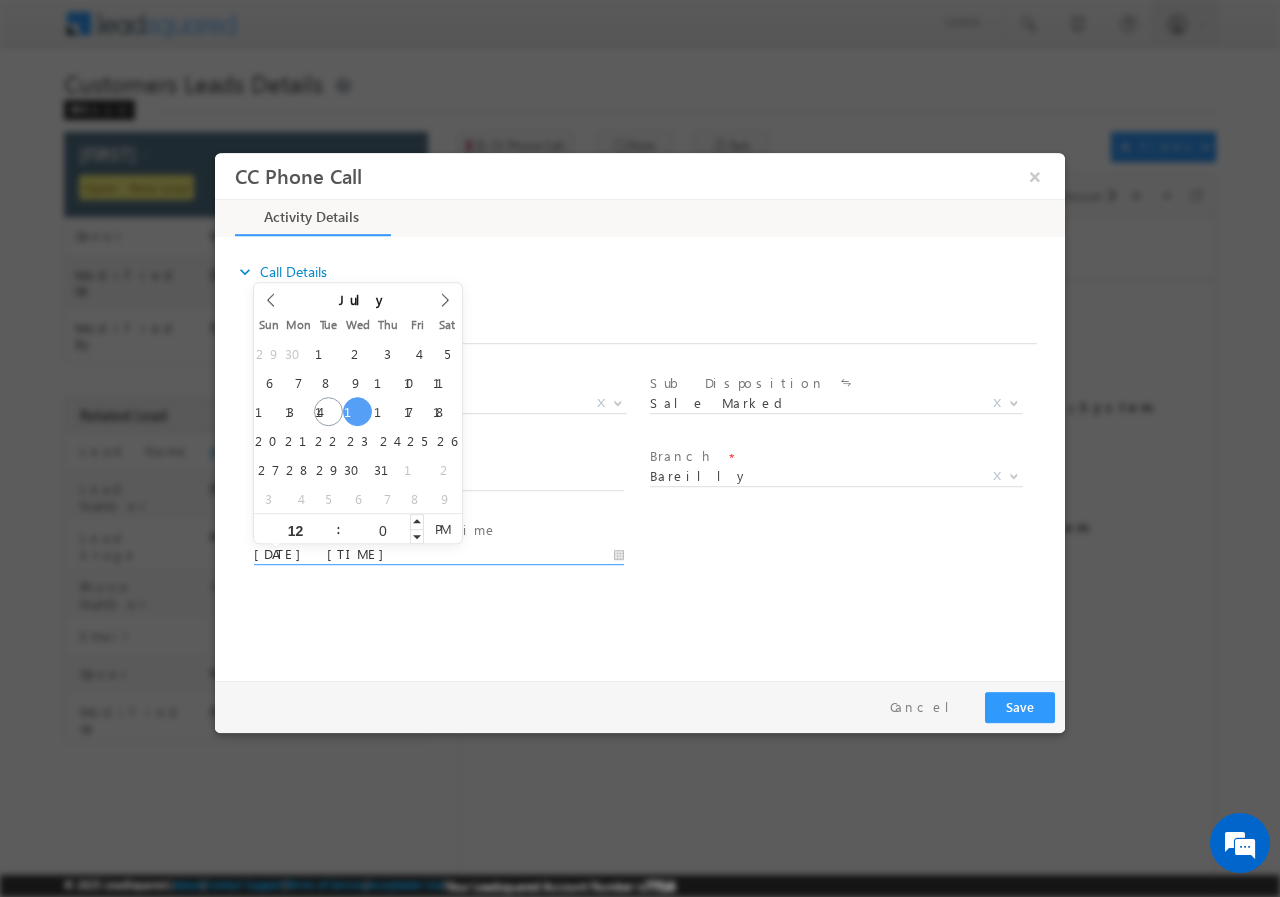 type on "00" 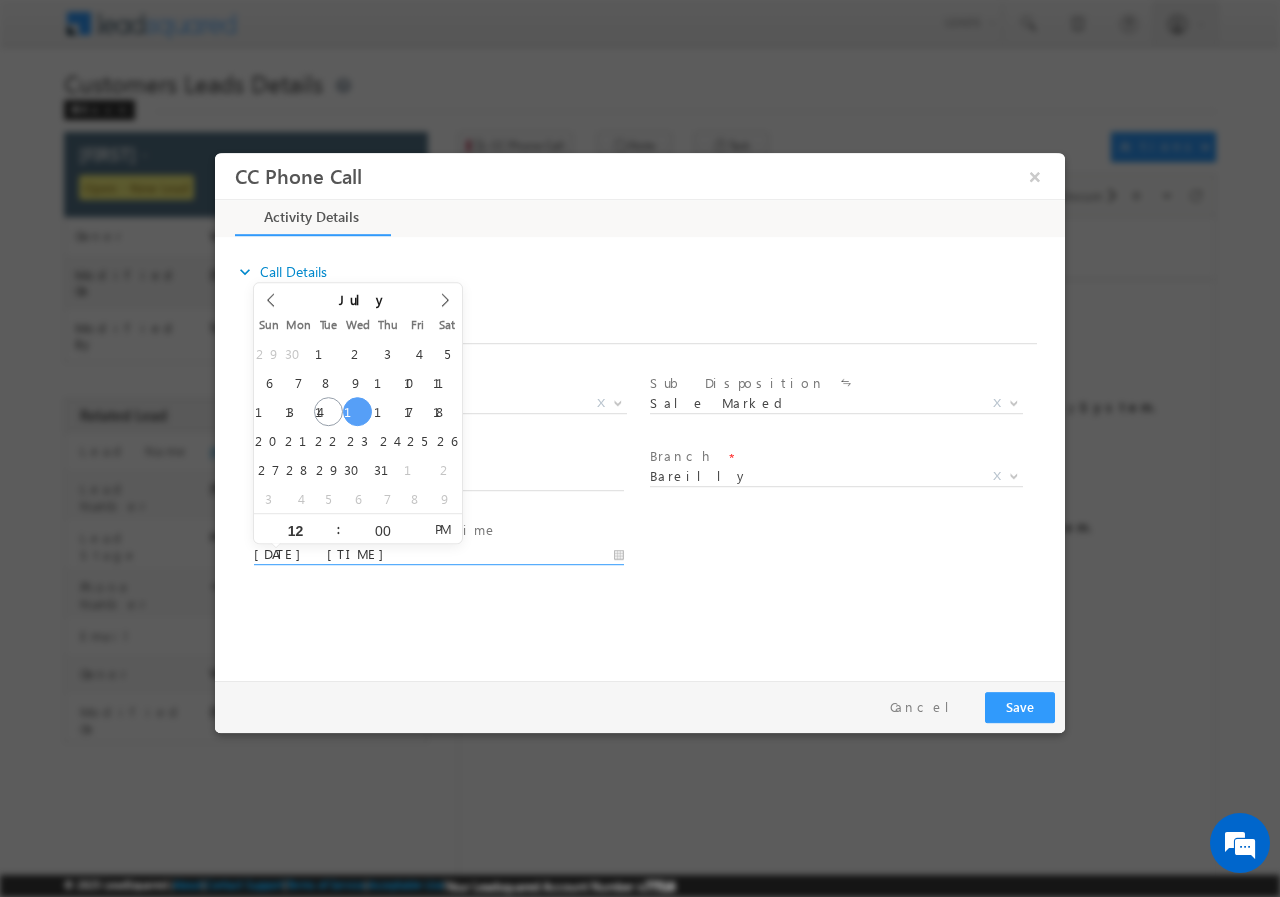 type on "[DATE] [TIME]" 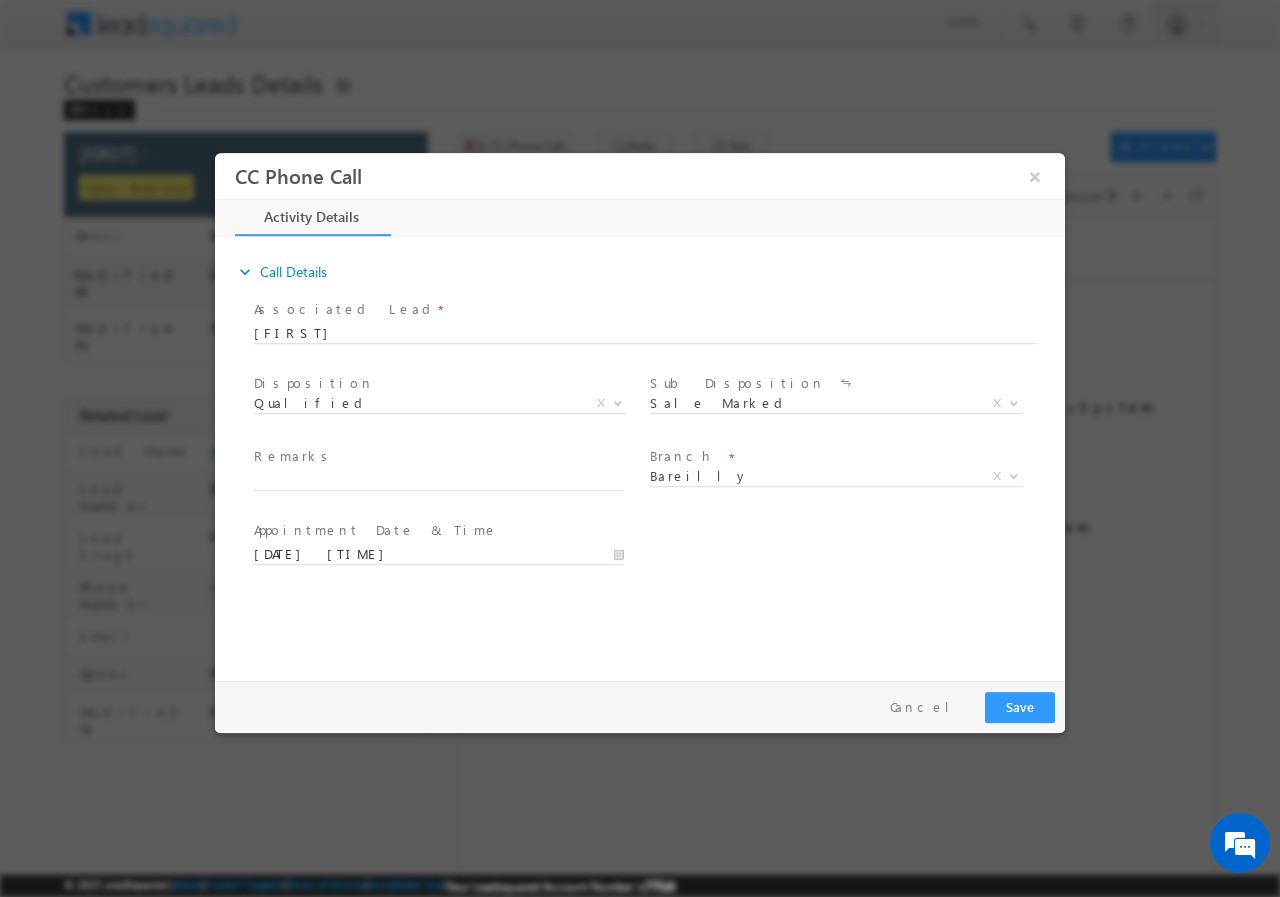 click at bounding box center [438, 500] 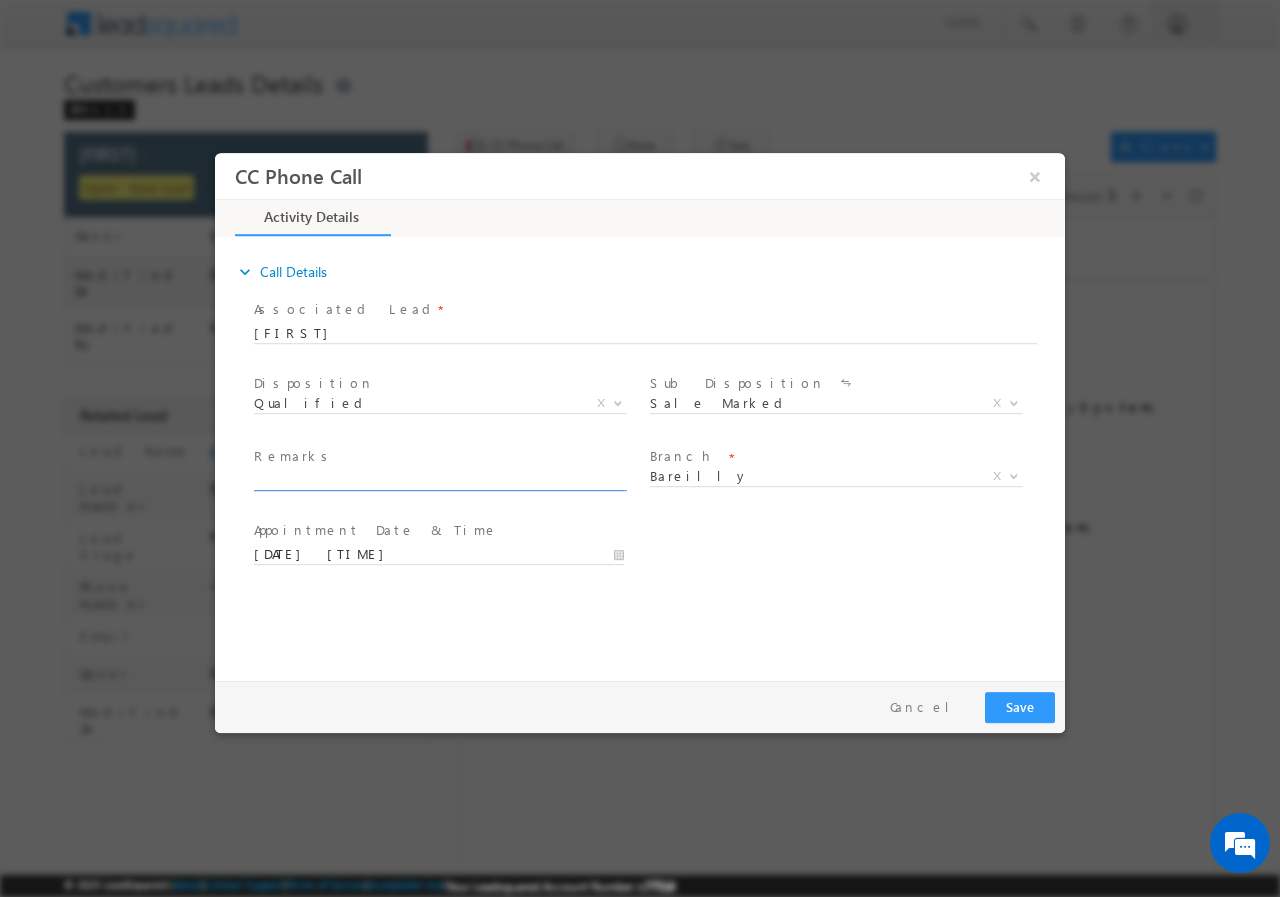 click at bounding box center [439, 480] 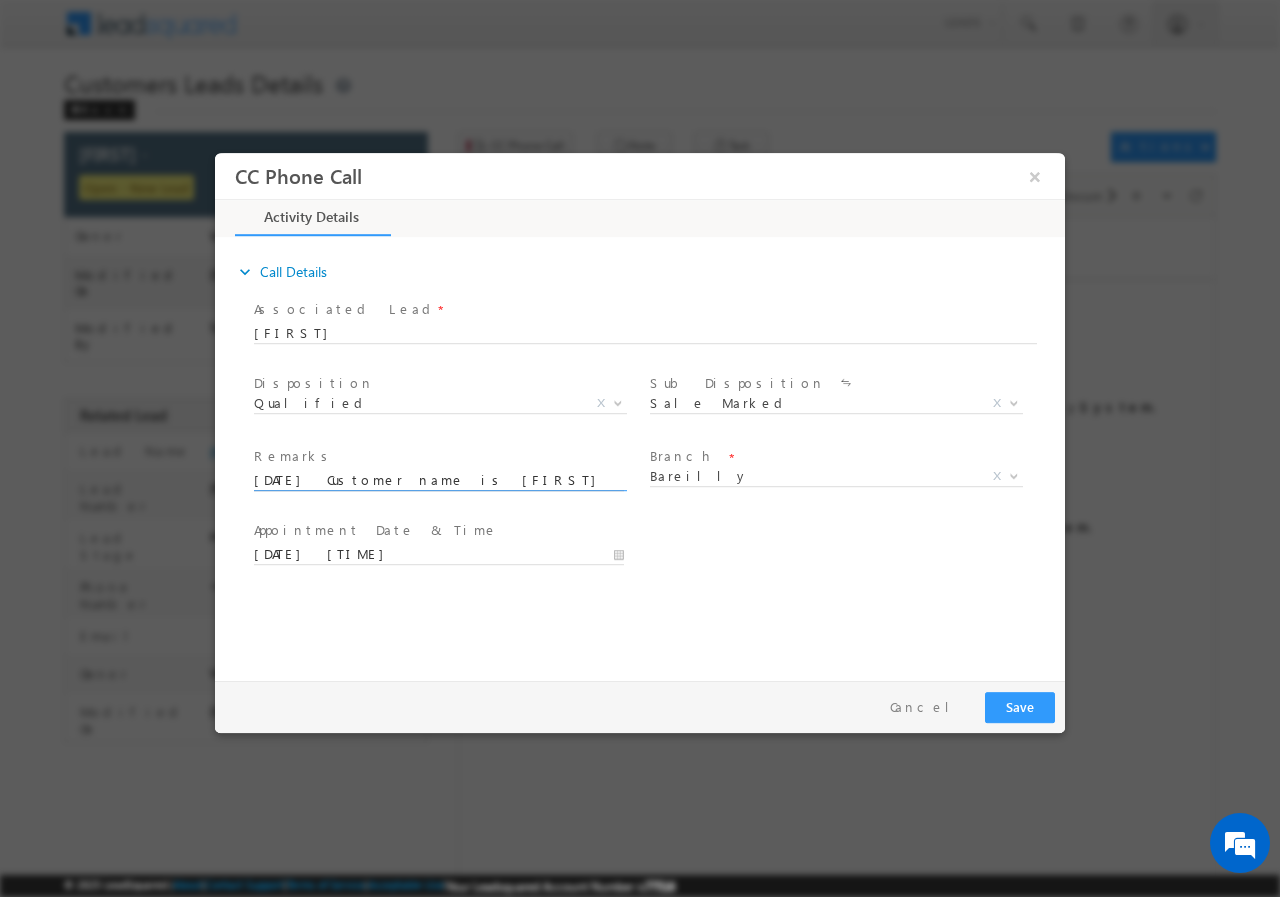 scroll, scrollTop: 0, scrollLeft: 833, axis: horizontal 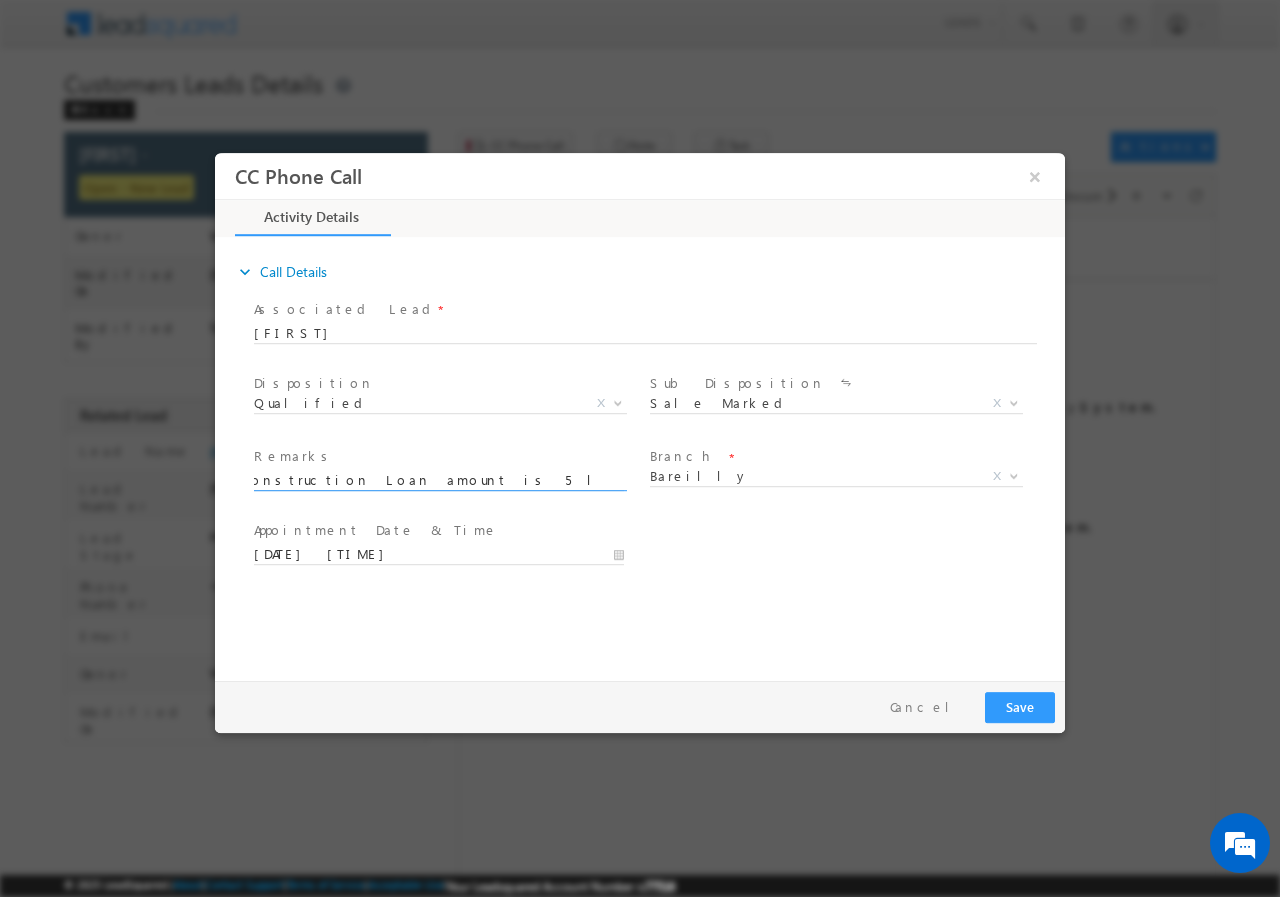 type on "[DATE] Customer name is [FIRST] Customer age is [AGE] yrs Loan type is Construction Loan amount is 5 lakh Profession is self employed Monthly Income is 25k (cash ) No Obligation Property Address is [ADDRESS]" 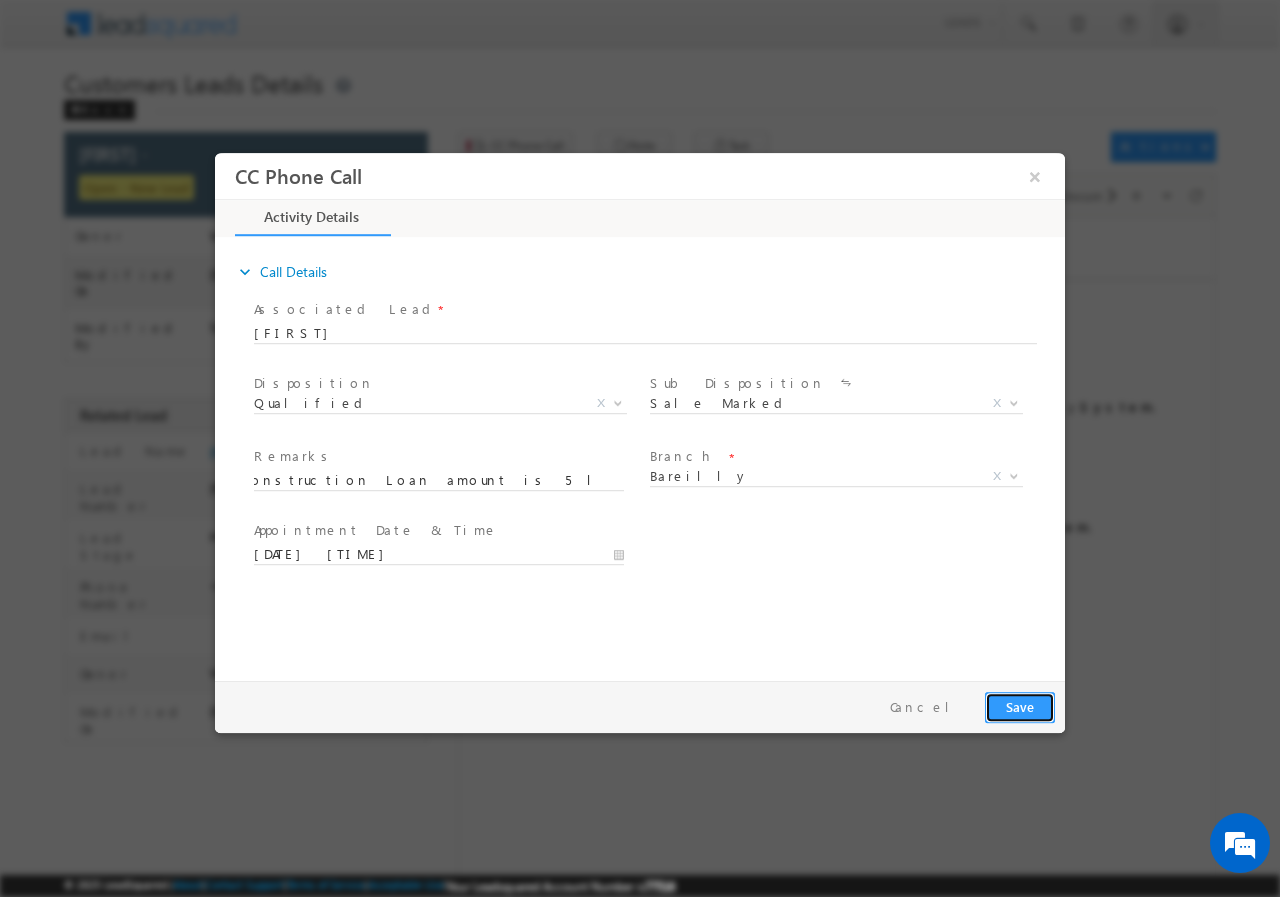 click on "Save" at bounding box center [1020, 706] 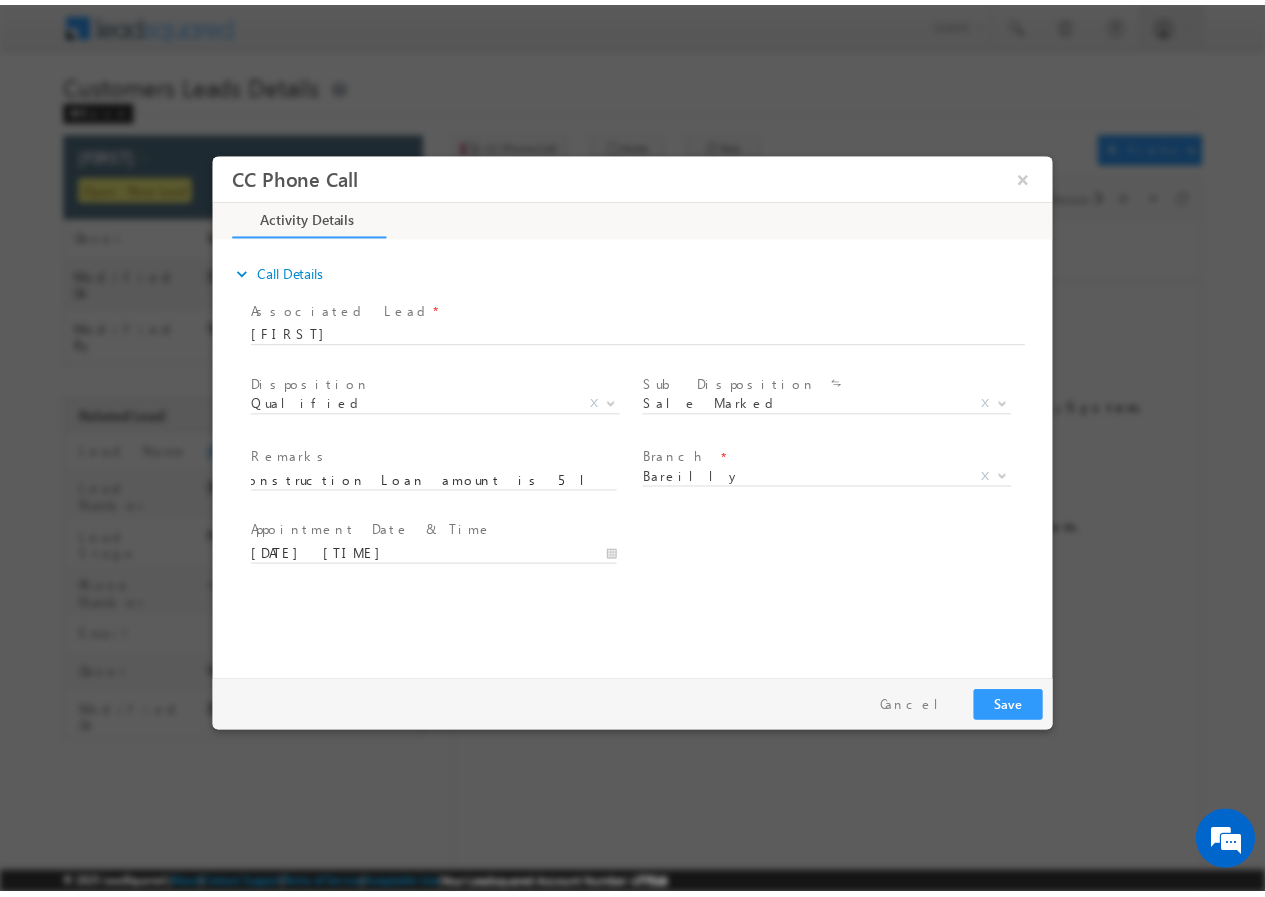 scroll, scrollTop: 0, scrollLeft: 0, axis: both 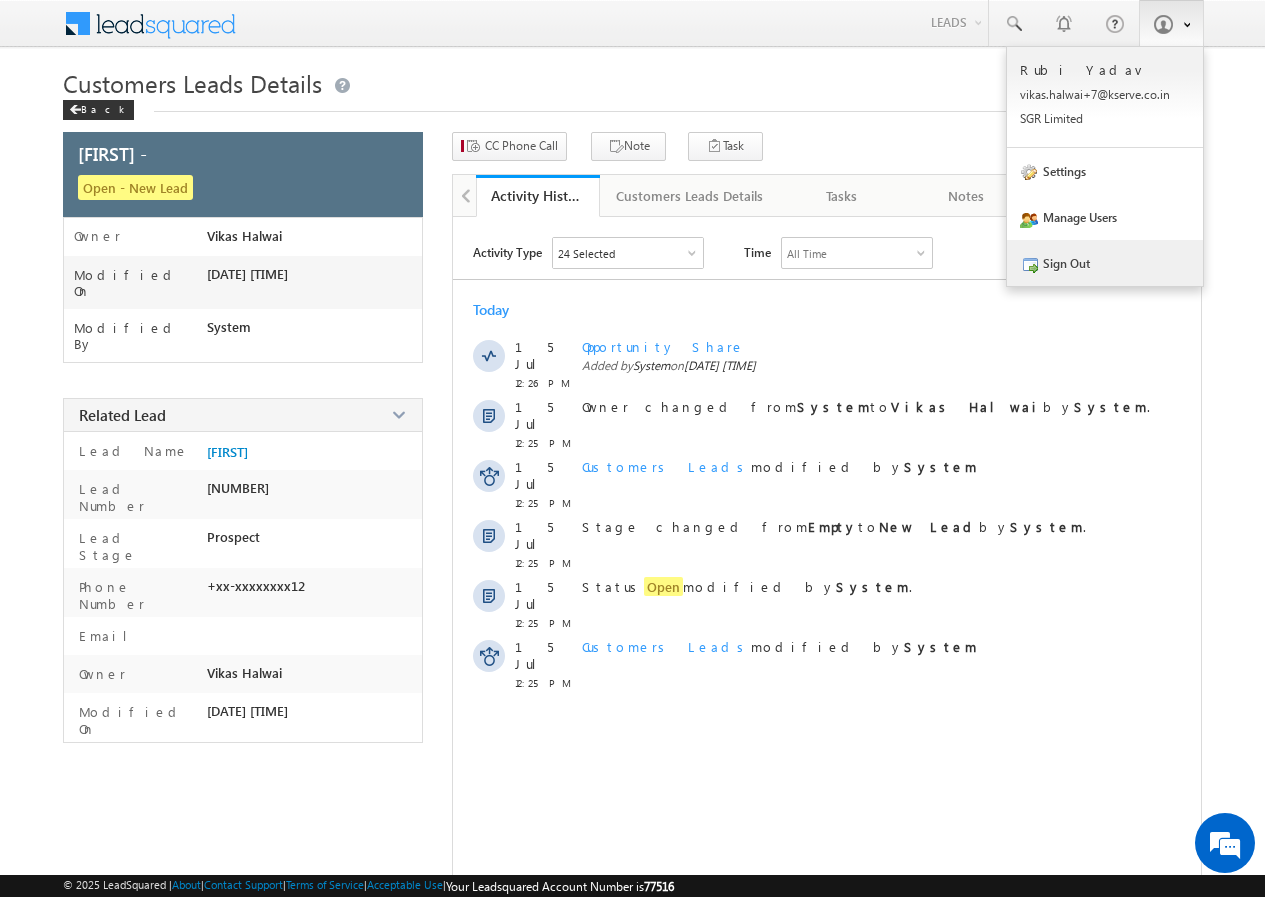 click on "Sign Out" at bounding box center [1105, 263] 